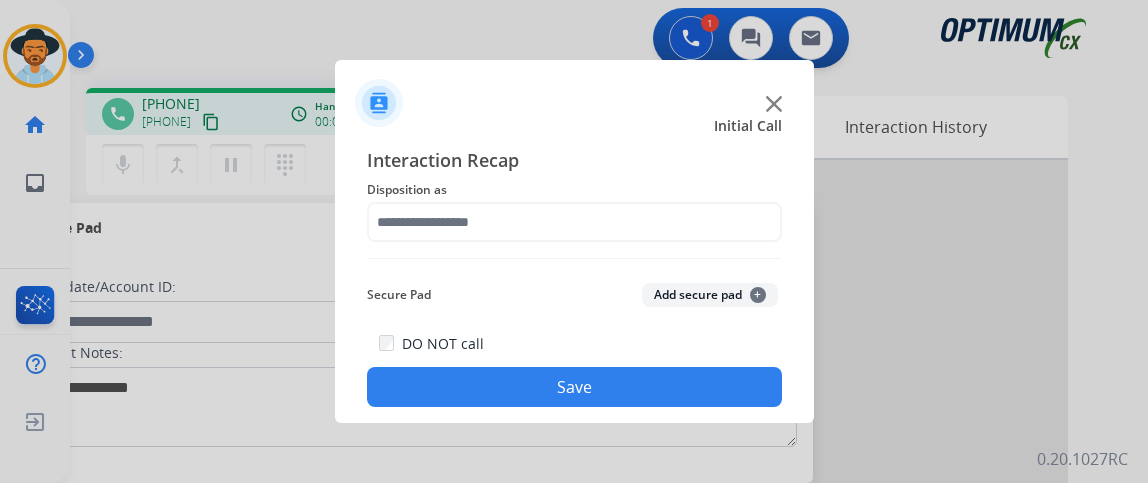 scroll, scrollTop: 0, scrollLeft: 0, axis: both 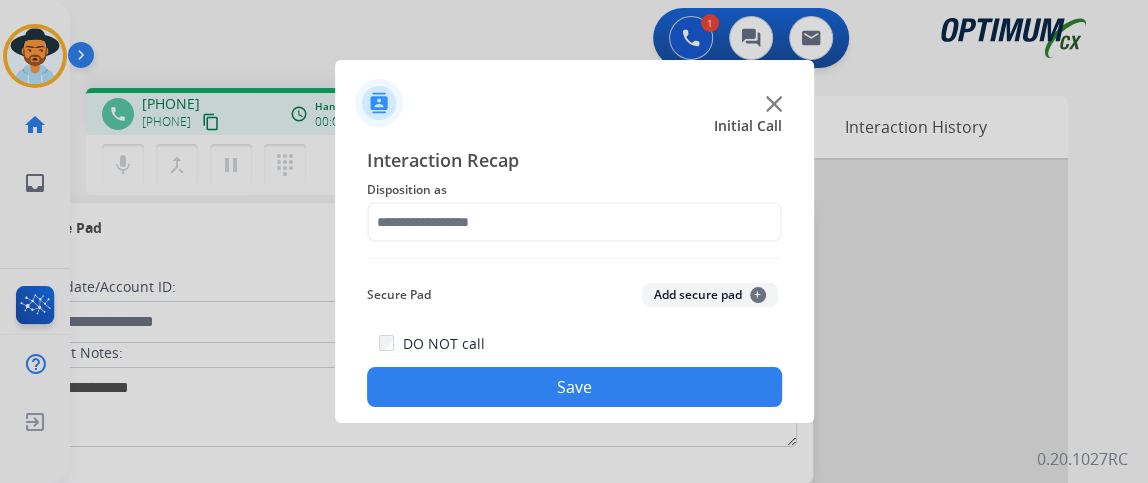 click 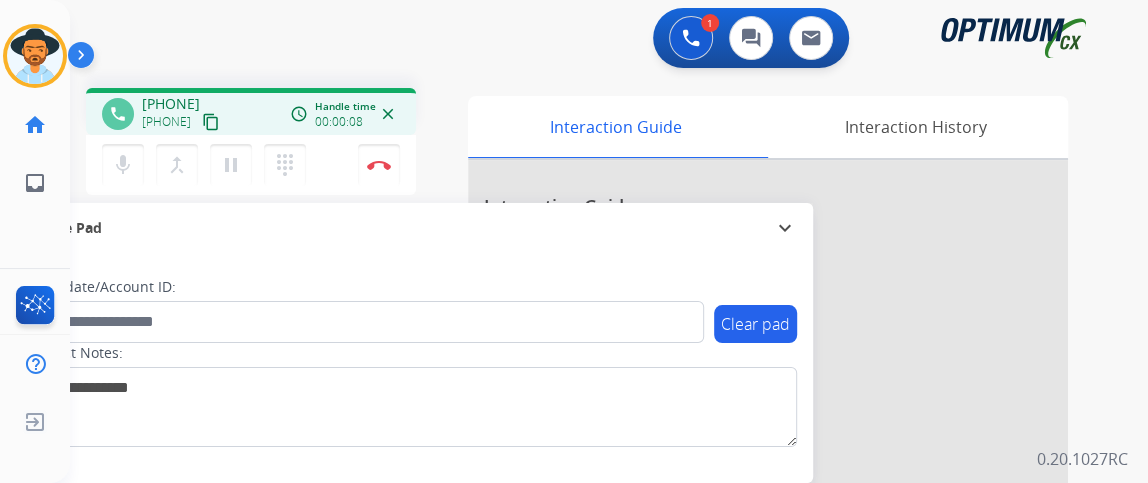 click on "content_copy" at bounding box center [211, 122] 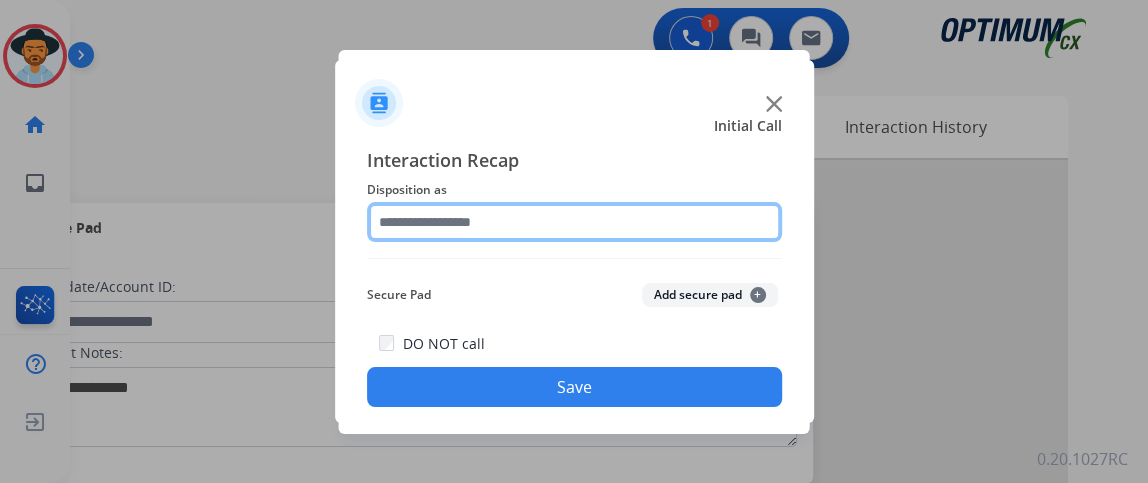 click 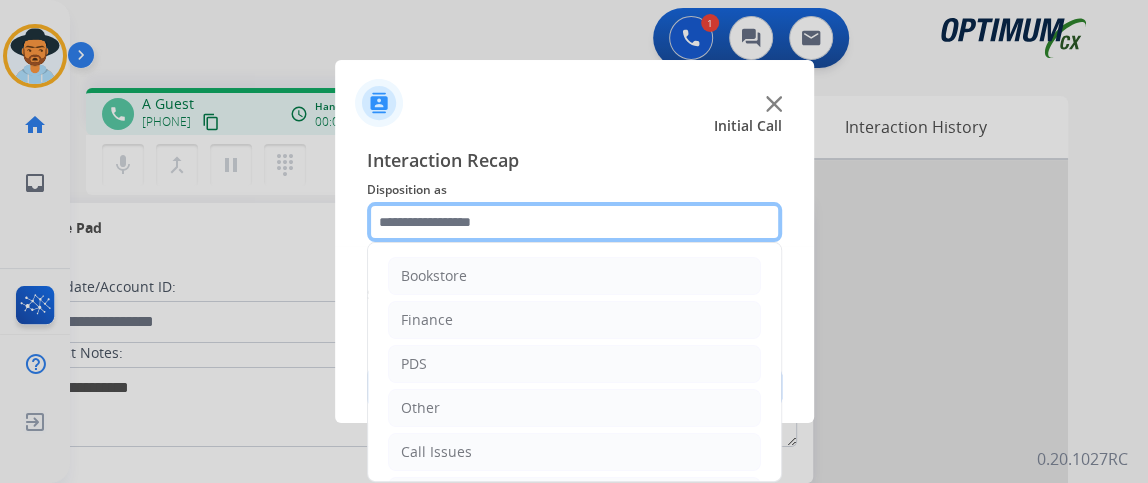scroll, scrollTop: 131, scrollLeft: 0, axis: vertical 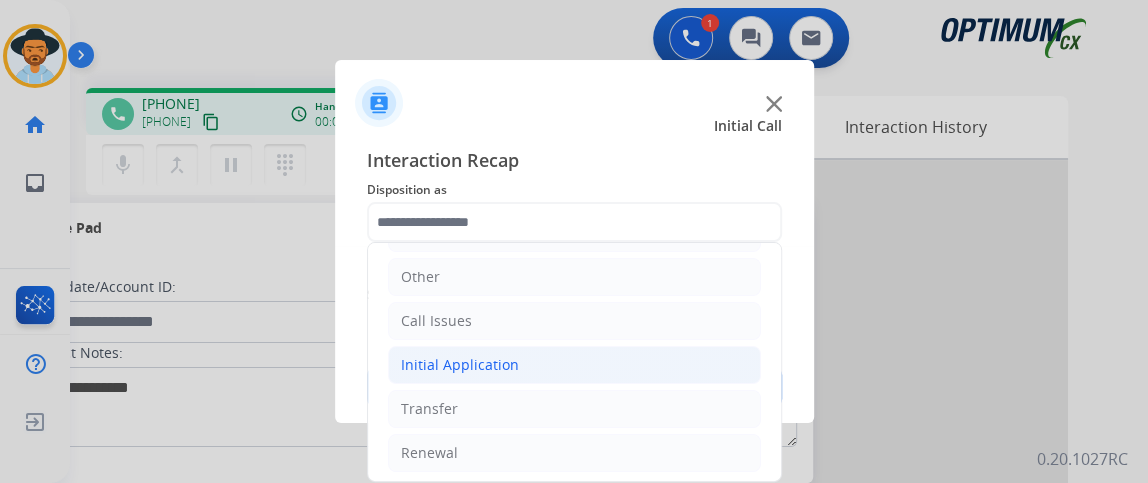 click on "Initial Application" 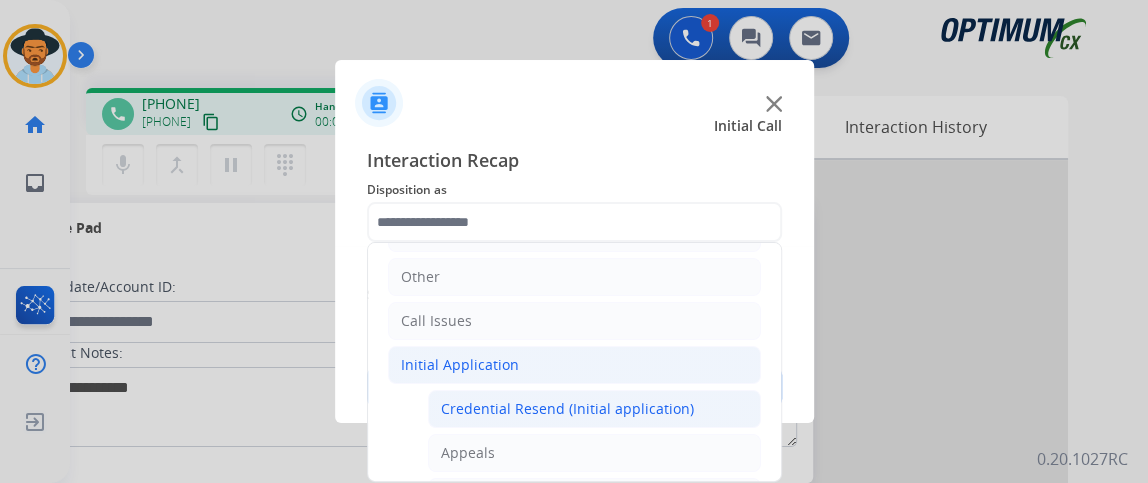 click on "Credential Resend (Initial application)" 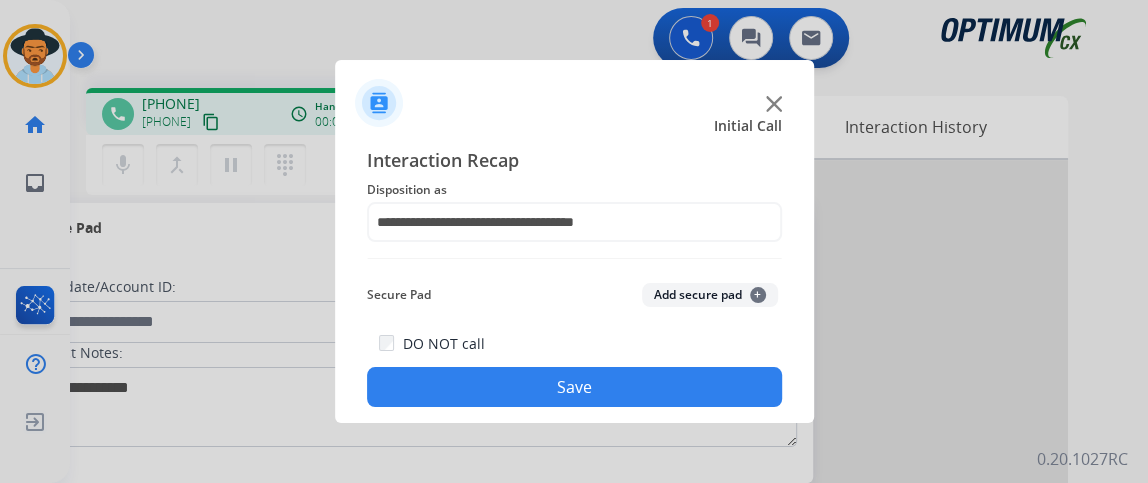 click on "Save" 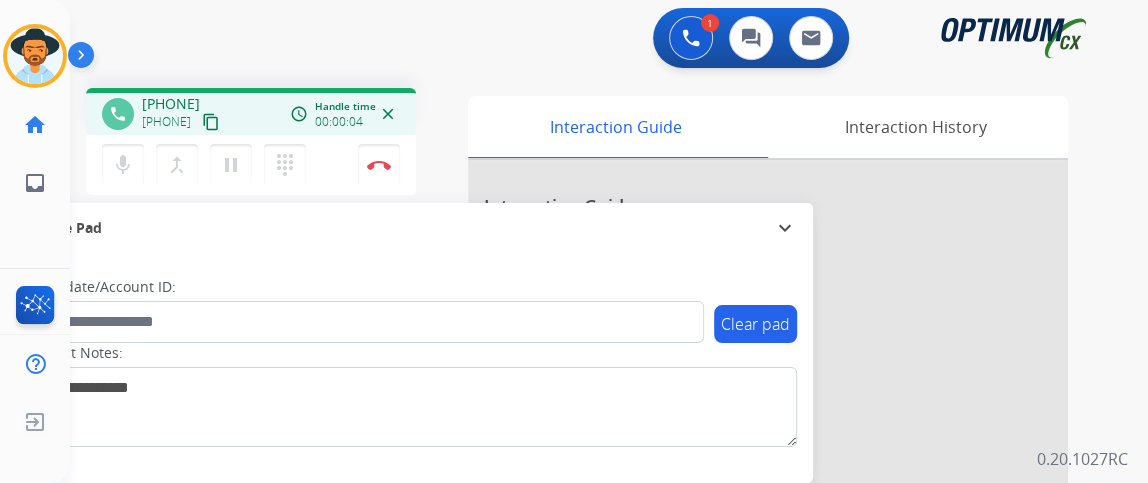 click on "content_copy" at bounding box center (211, 122) 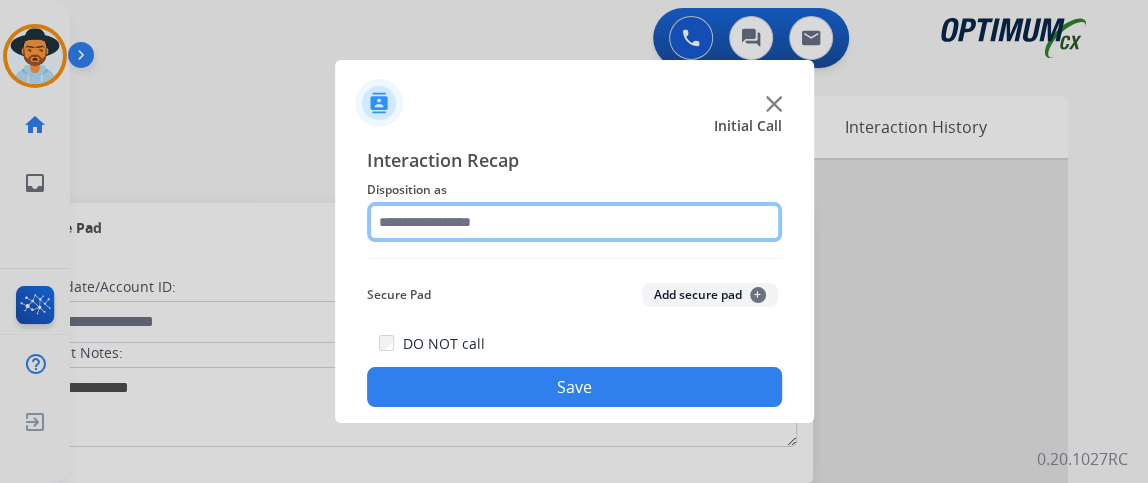 click 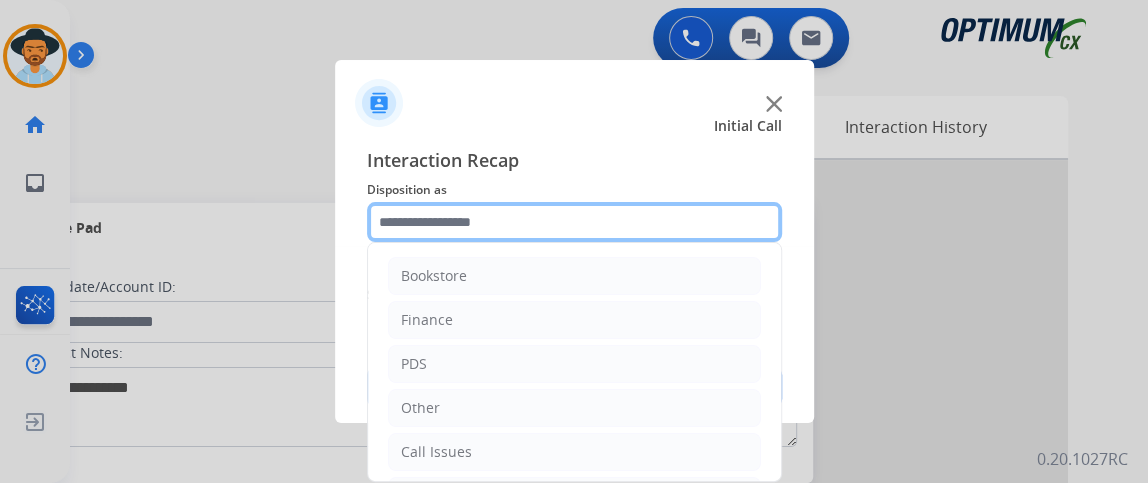 scroll, scrollTop: 131, scrollLeft: 0, axis: vertical 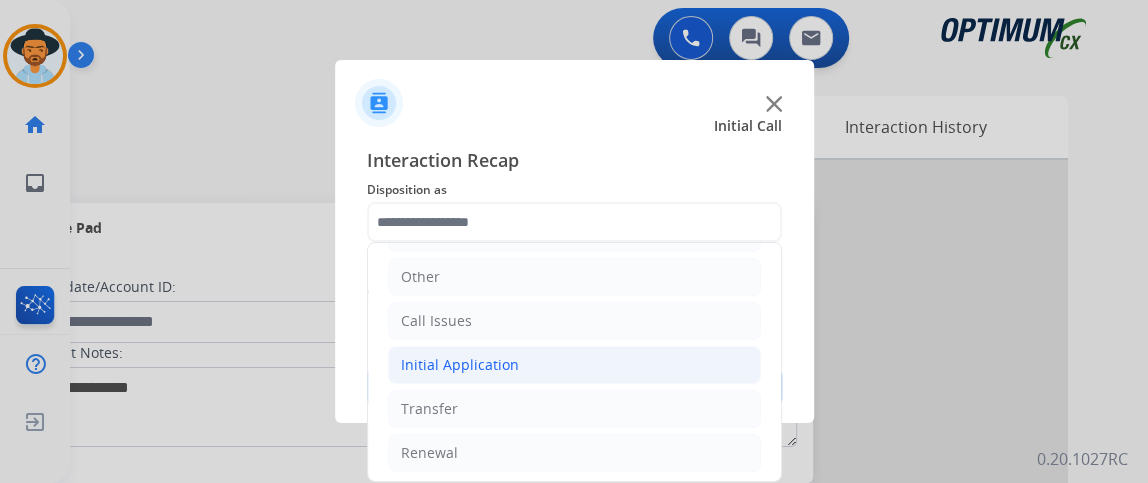 click on "Initial Application" 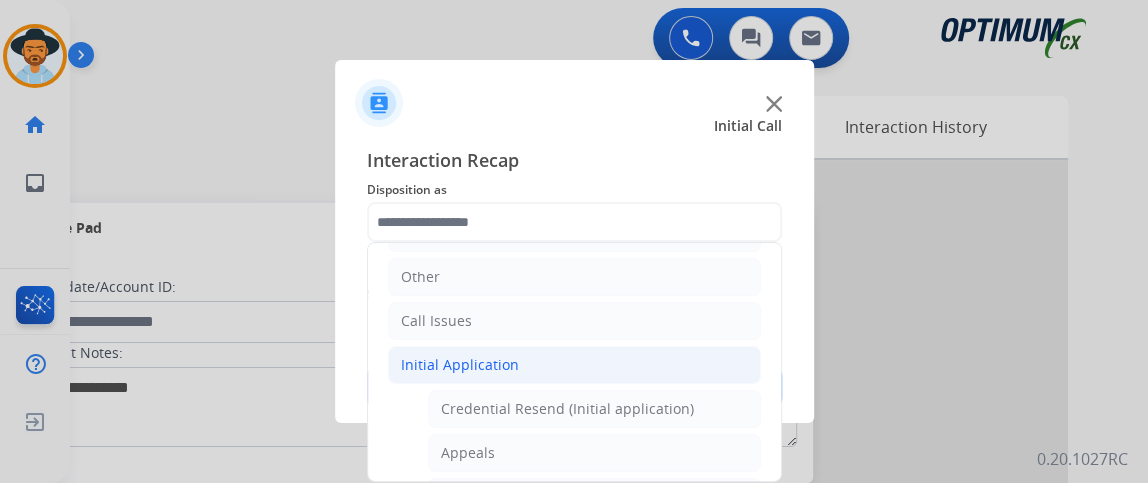click on "Credential Resend (Initial application)" 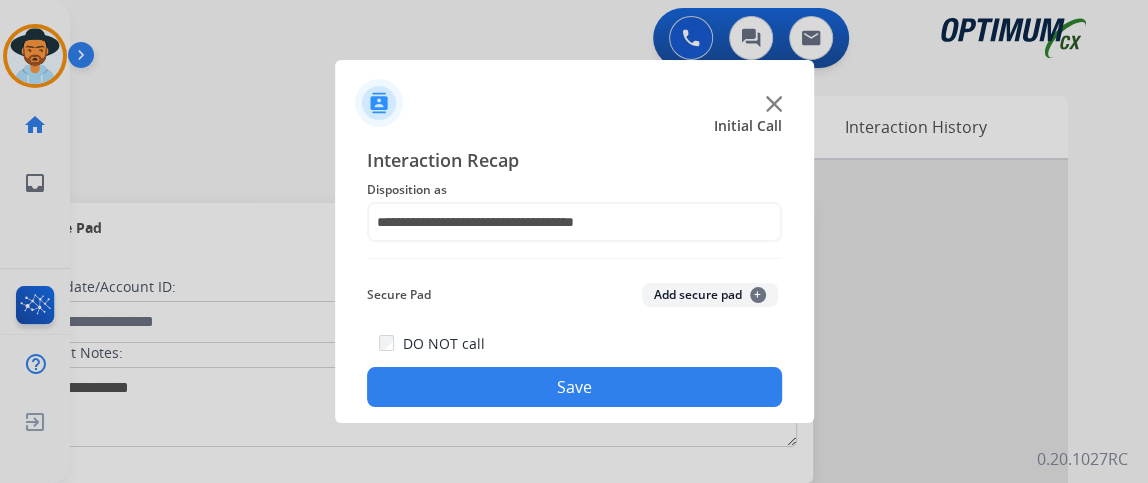 click on "Save" 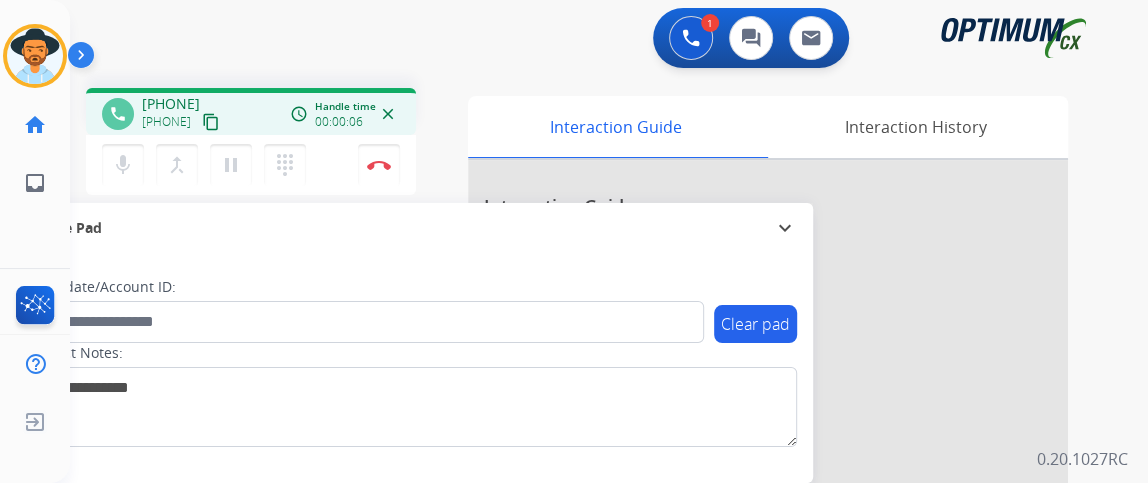 click on "content_copy" at bounding box center [211, 122] 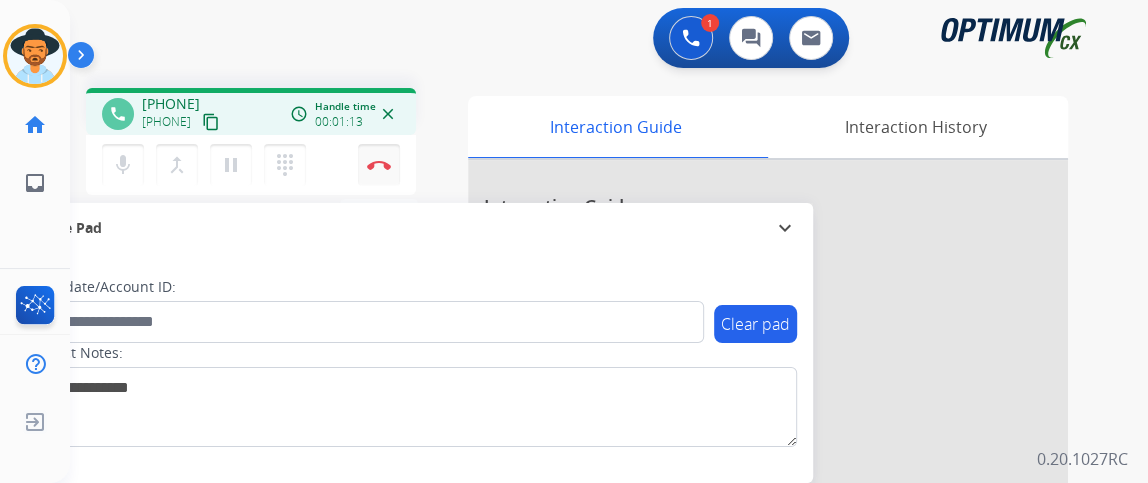 click on "Disconnect" at bounding box center [379, 165] 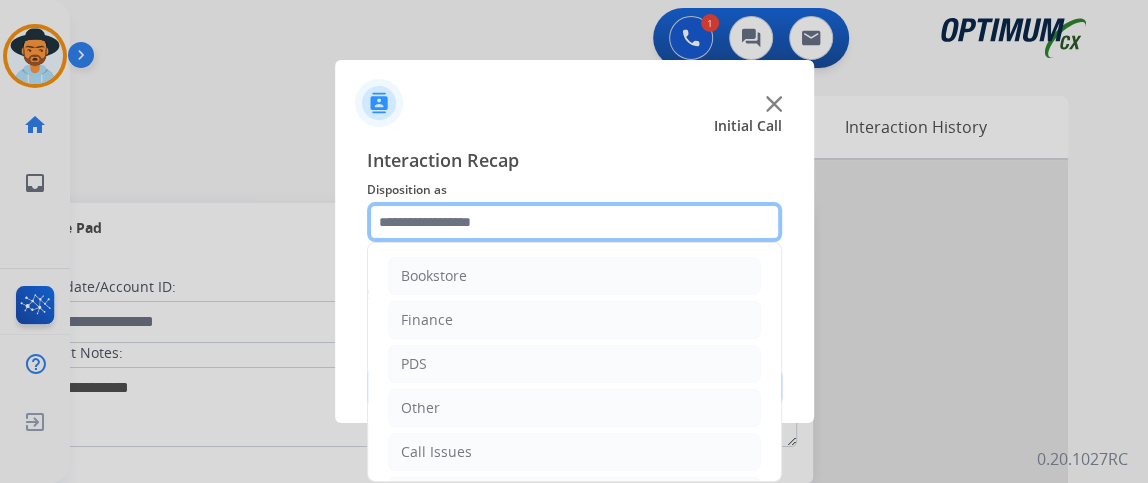 click 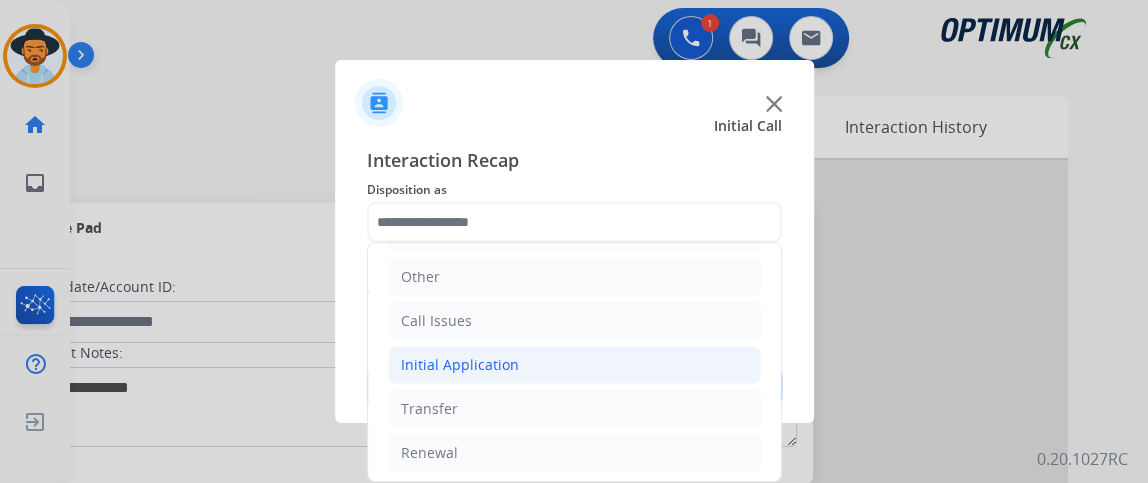 click on "Initial Application" 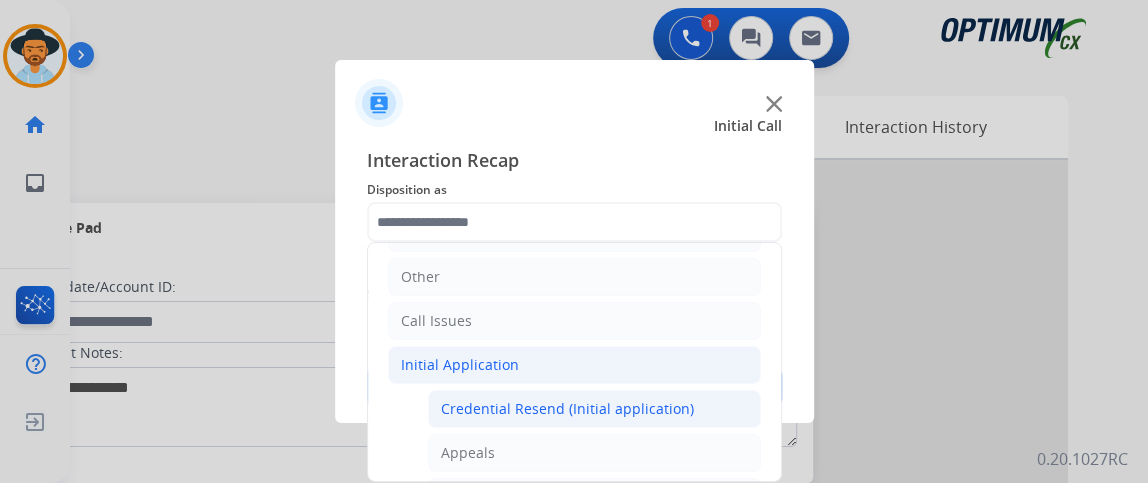 click on "Credential Resend (Initial application)" 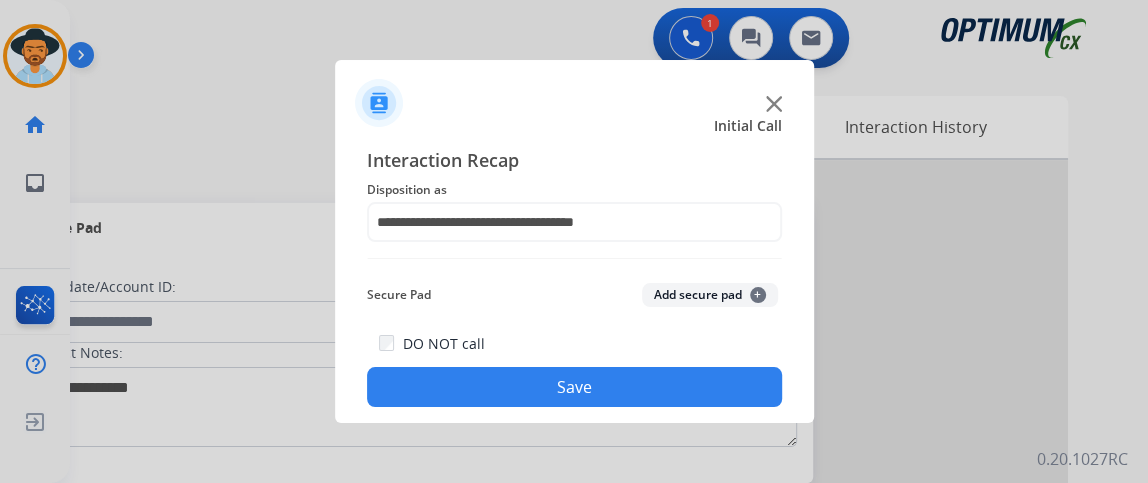 click on "Save" 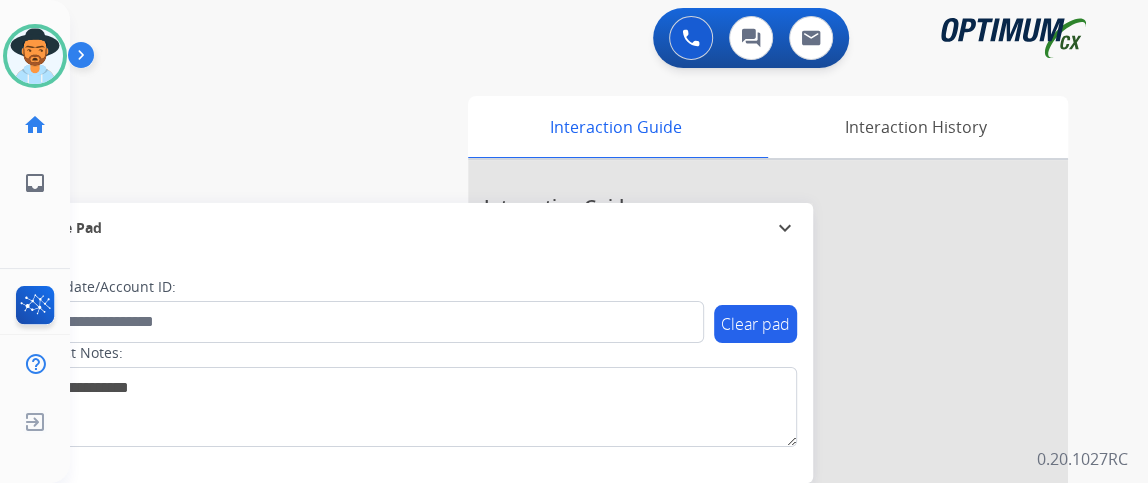 click on "swap_horiz Break voice bridge close_fullscreen Connect 3-Way Call merge_type Separate 3-Way Call  Interaction Guide   Interaction History  Interaction Guide arrow_drop_up  Welcome to EngageHQ   Internal Queue Transfer: How To  Secure Pad expand_more Clear pad Candidate/Account ID: Contact Notes:" at bounding box center (585, 489) 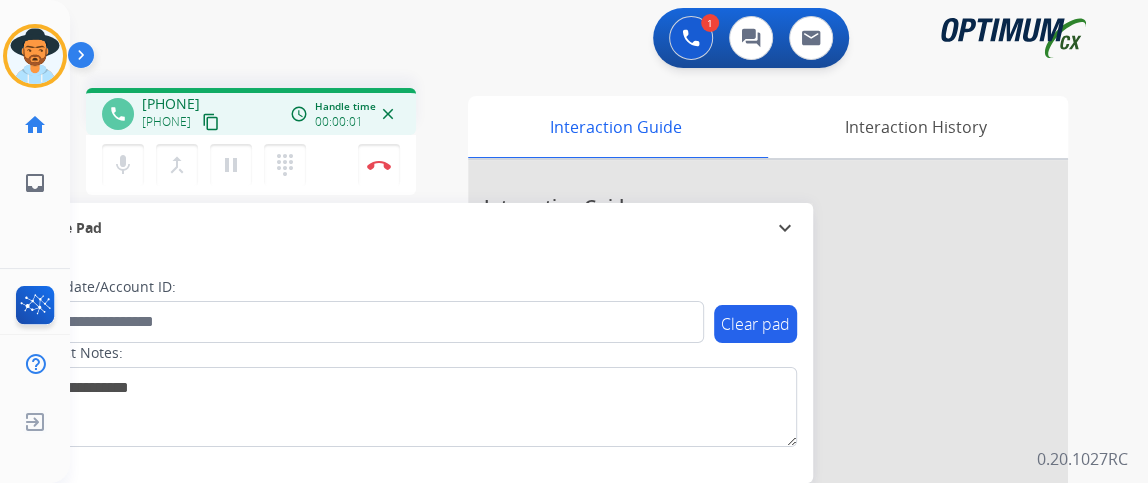 click on "content_copy" at bounding box center (211, 122) 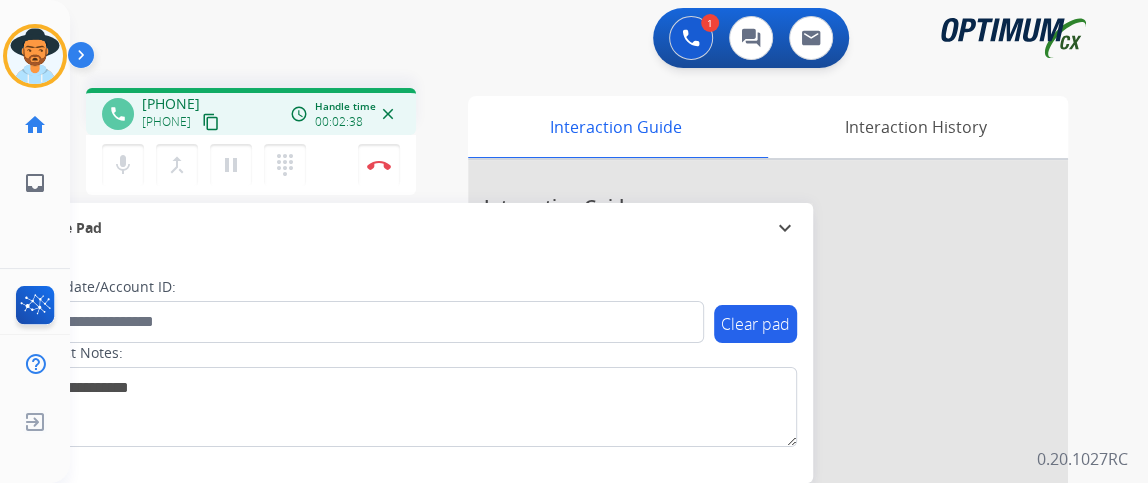 click on "mic Mute merge_type Bridge pause Hold dialpad Dialpad Disconnect" at bounding box center [251, 165] 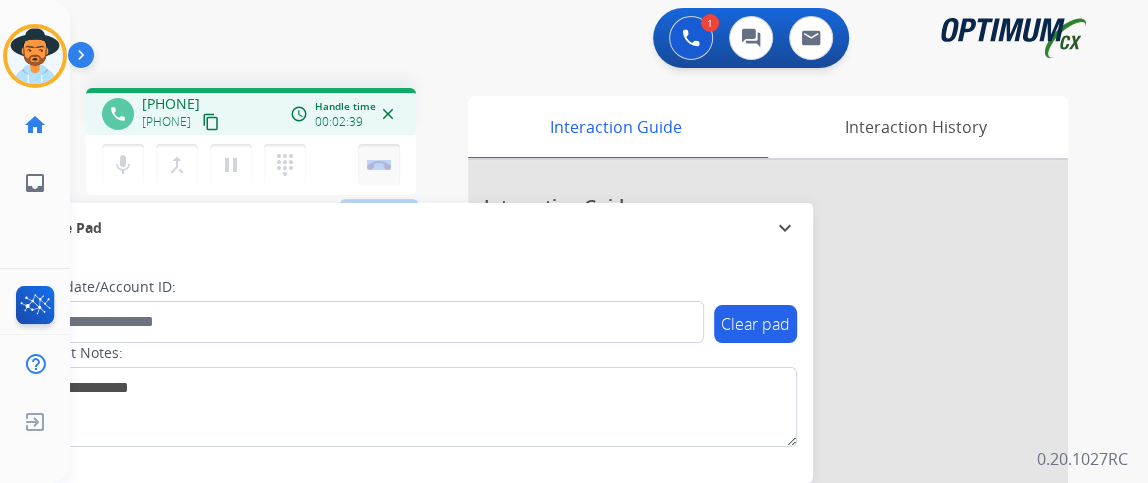 click on "Disconnect" at bounding box center [379, 165] 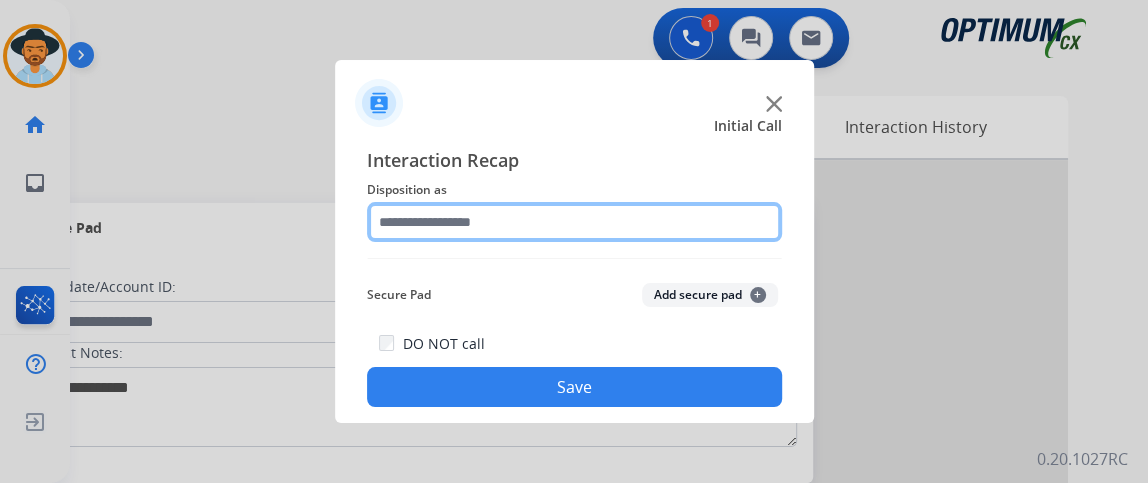 click 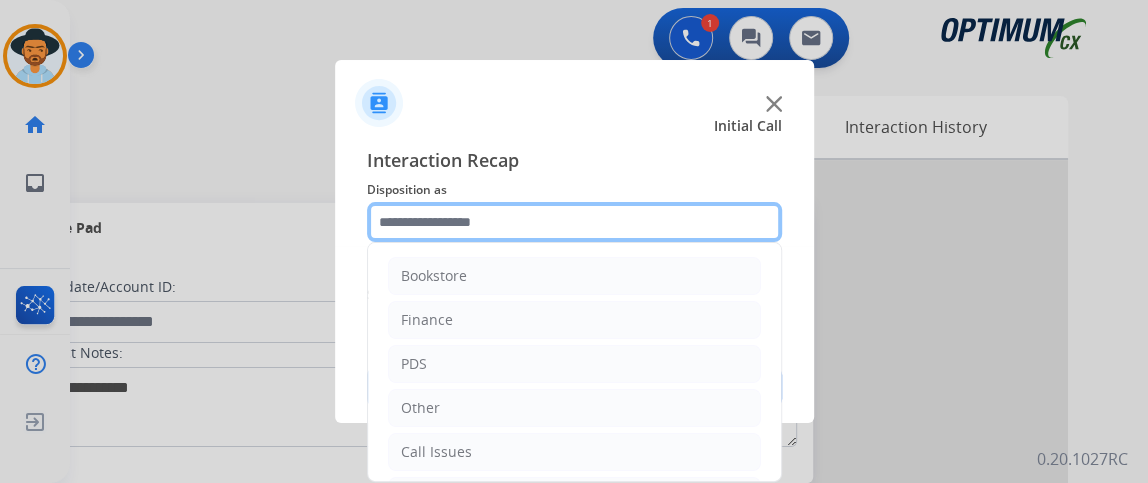 scroll, scrollTop: 131, scrollLeft: 0, axis: vertical 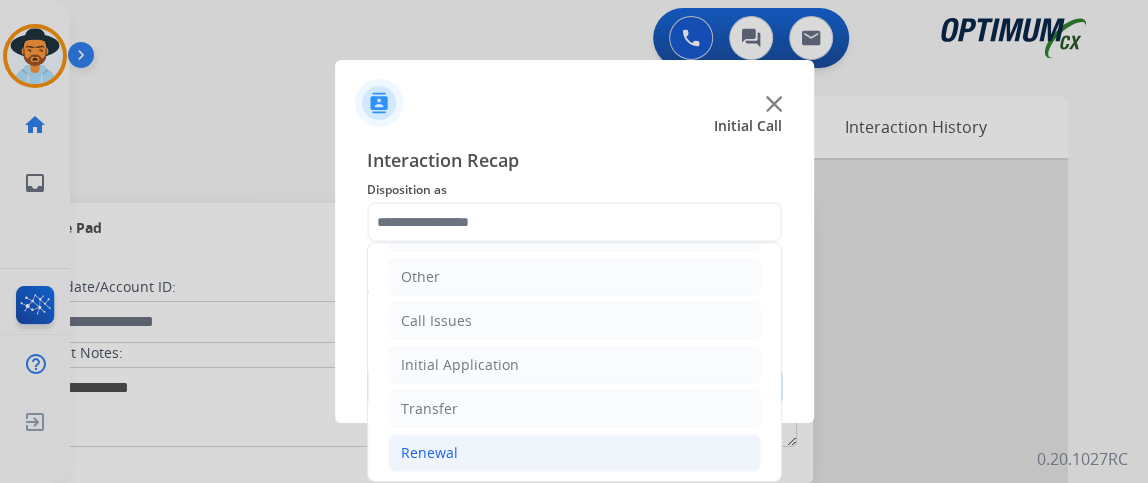 click on "Renewal" 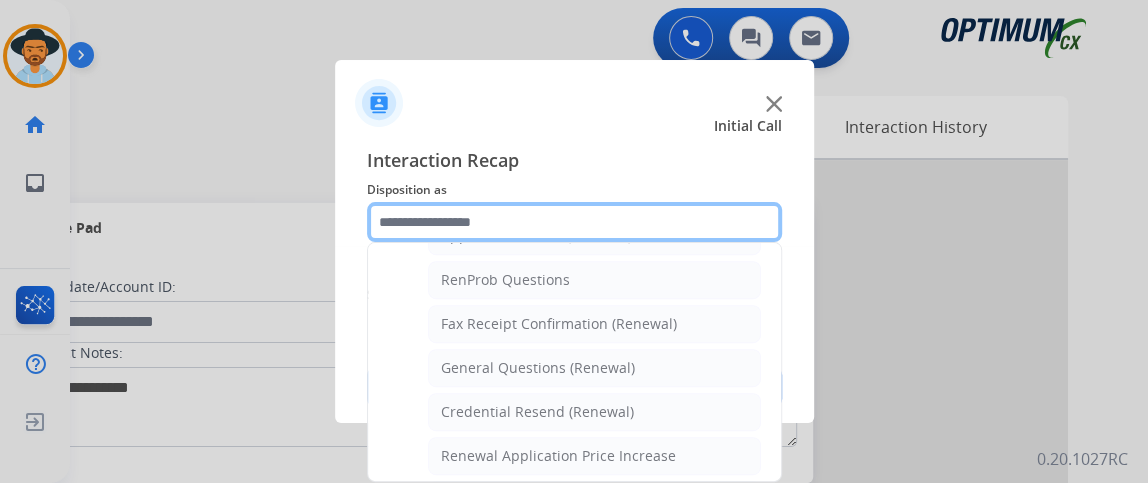 scroll, scrollTop: 758, scrollLeft: 0, axis: vertical 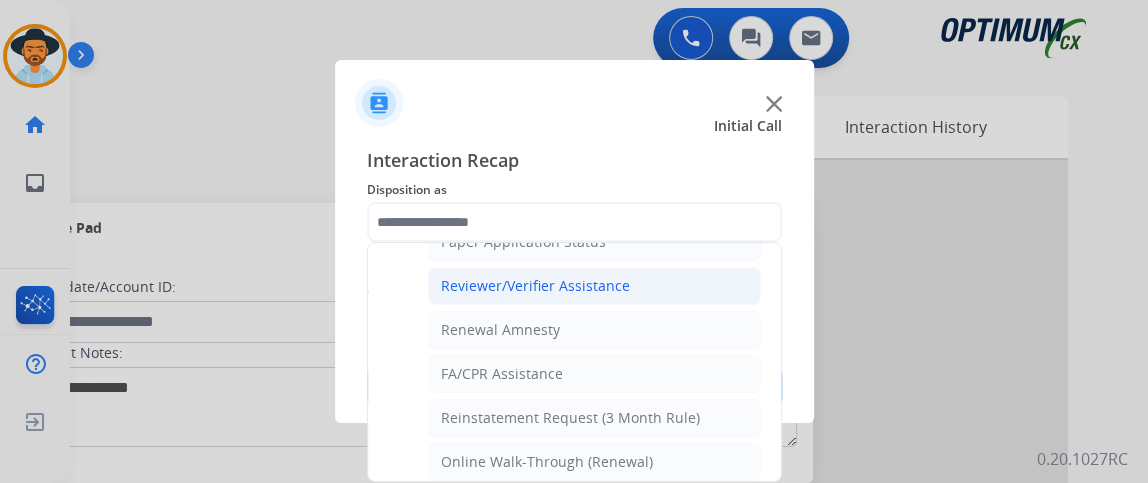 click on "Reviewer/Verifier Assistance" 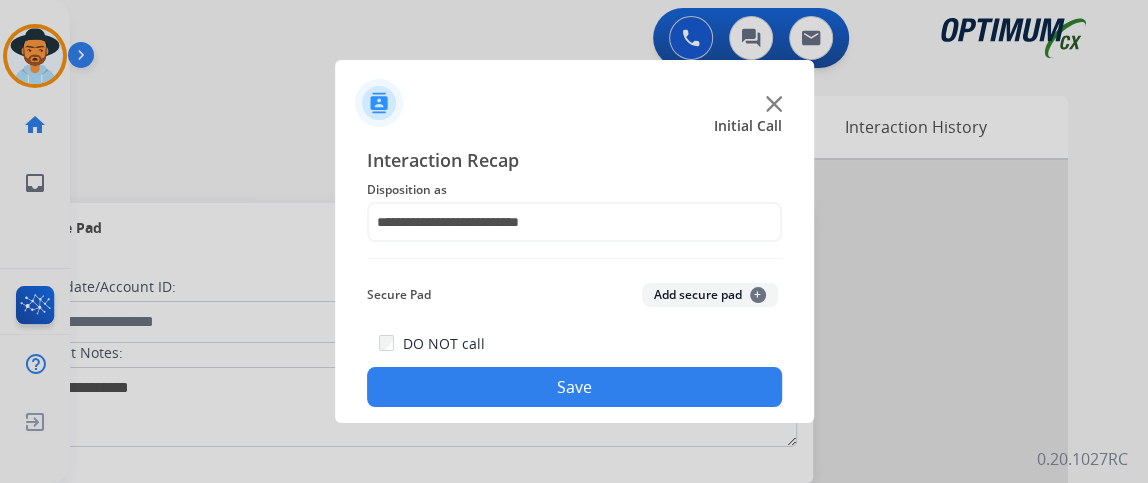 click on "Save" 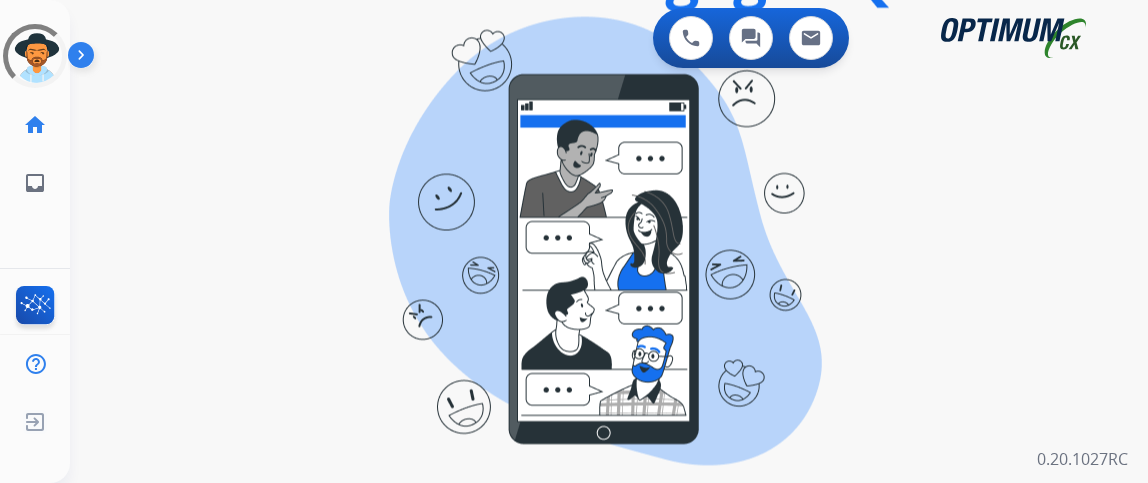scroll, scrollTop: 0, scrollLeft: 0, axis: both 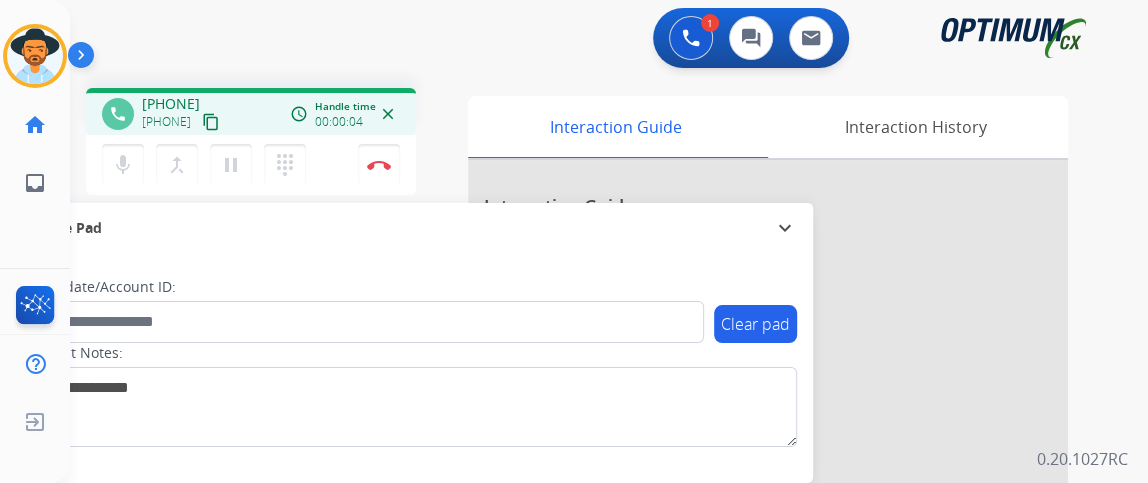 click on "content_copy" at bounding box center (211, 122) 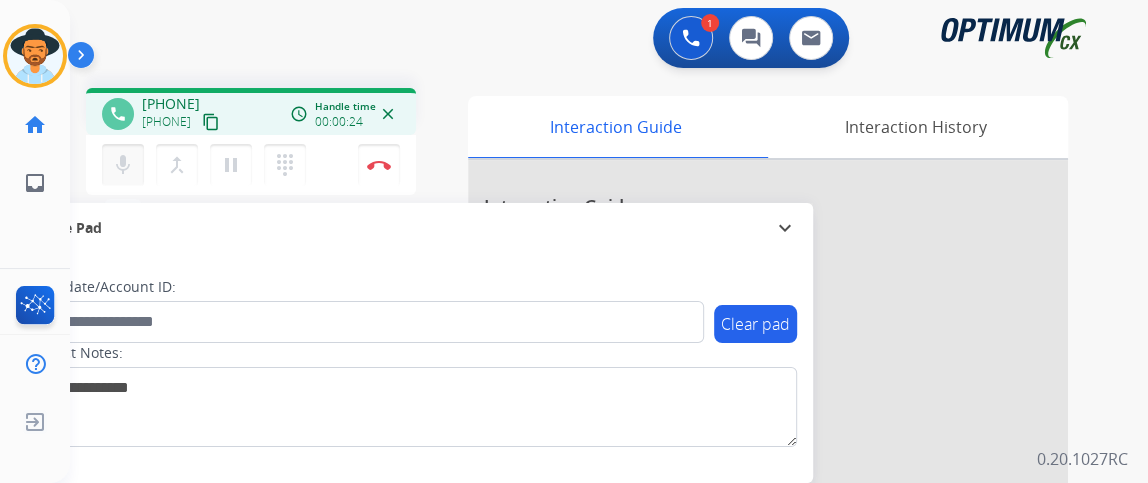 click on "mic Mute" at bounding box center [123, 165] 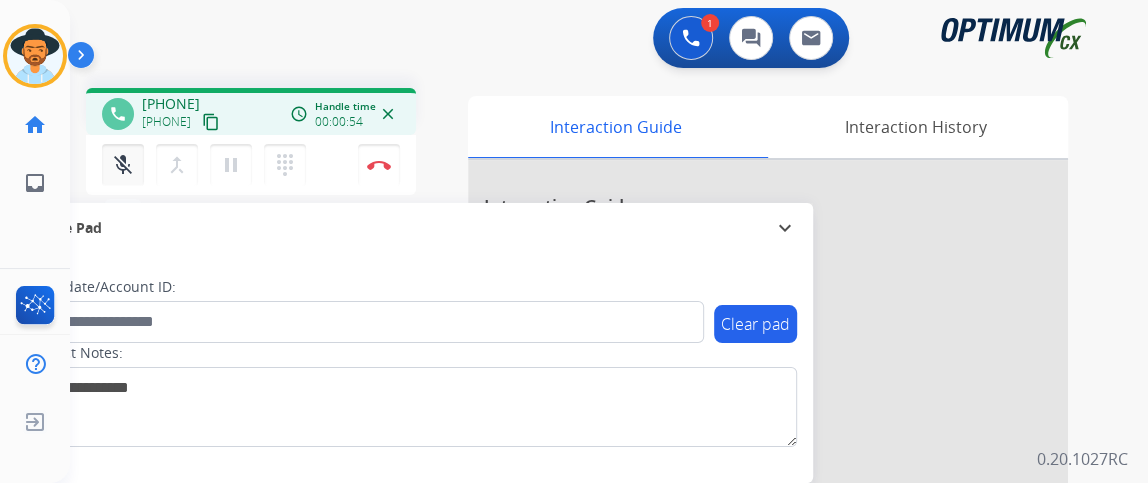 click on "mic_off" at bounding box center (123, 165) 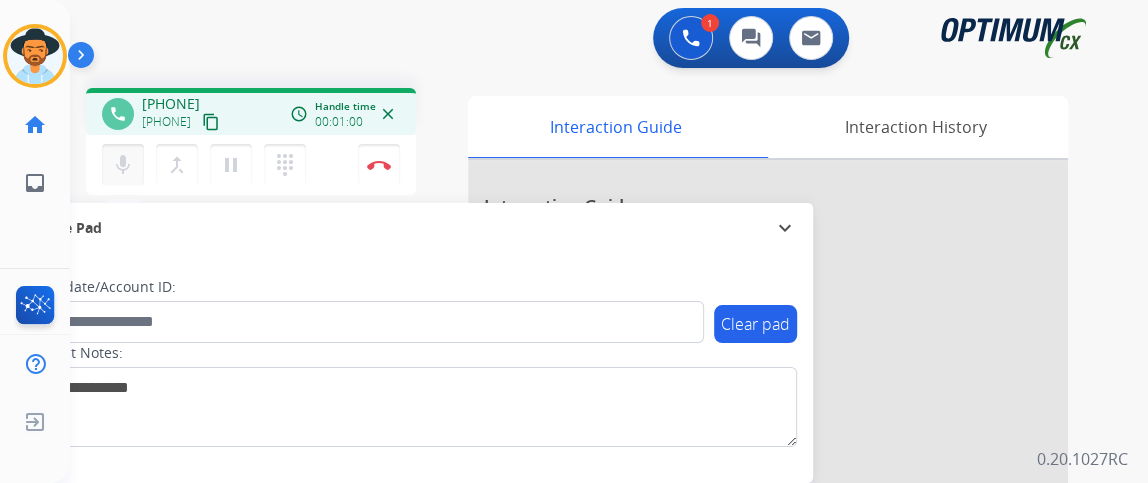 click on "mic" at bounding box center (123, 165) 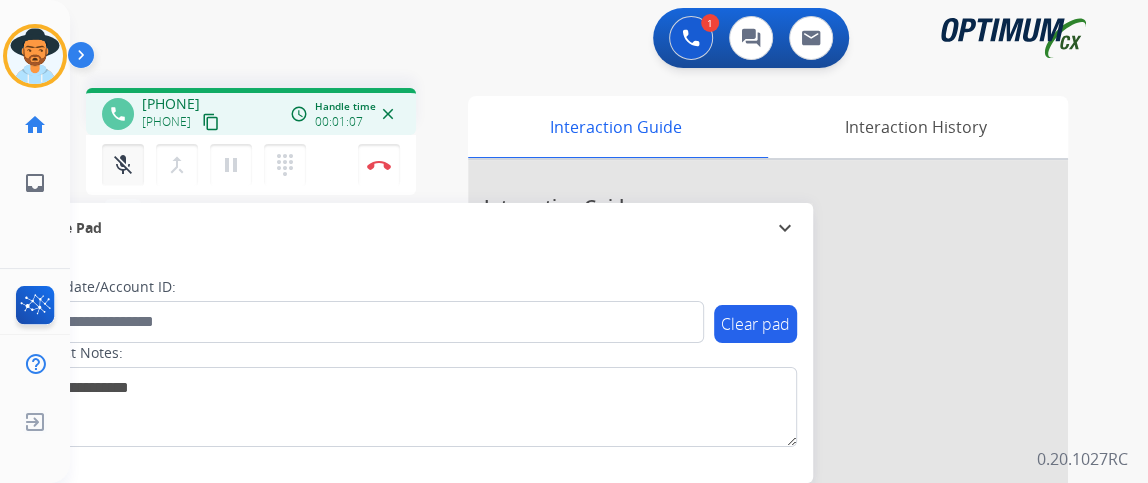 click on "mic_off Mute" at bounding box center [123, 165] 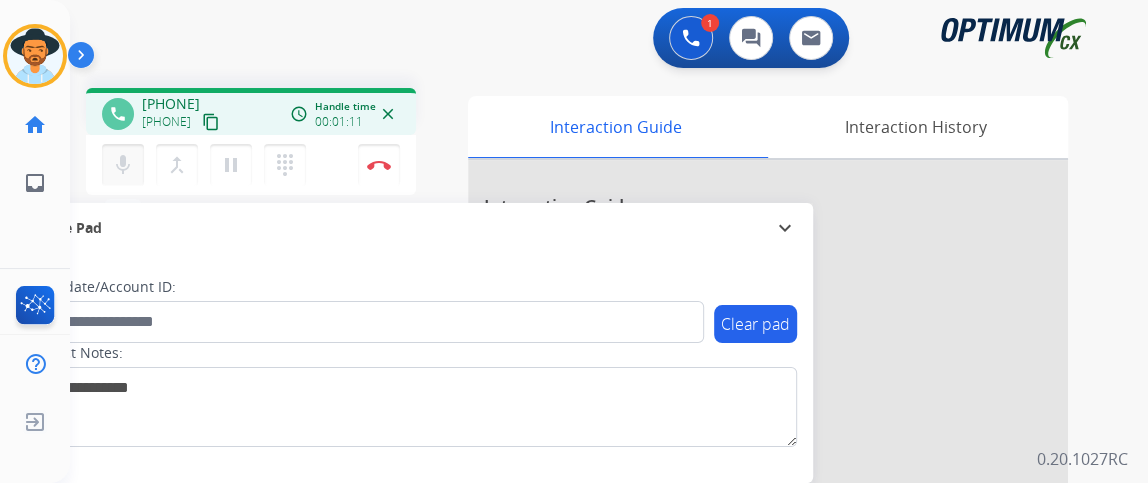 click on "mic" at bounding box center (123, 165) 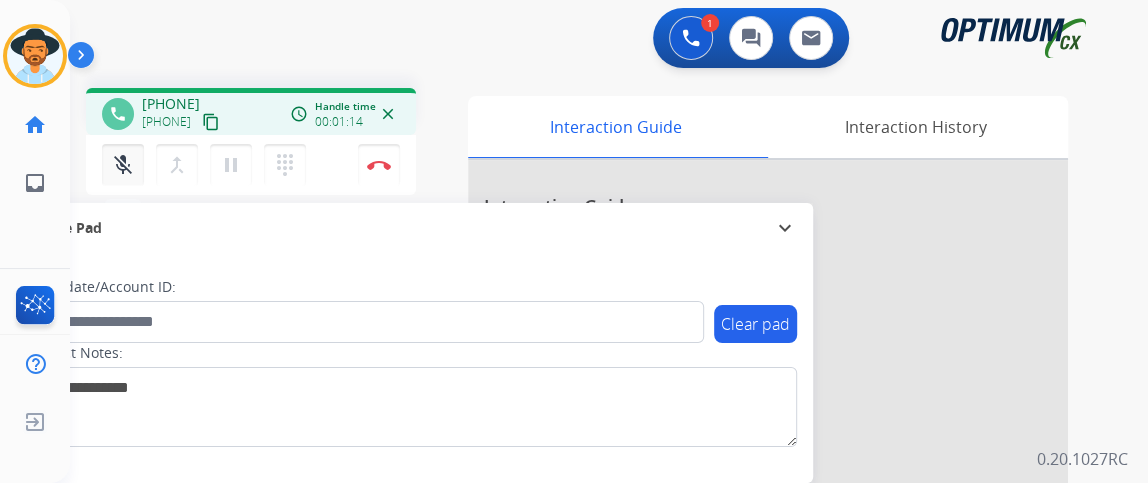 click on "mic_off" at bounding box center (123, 165) 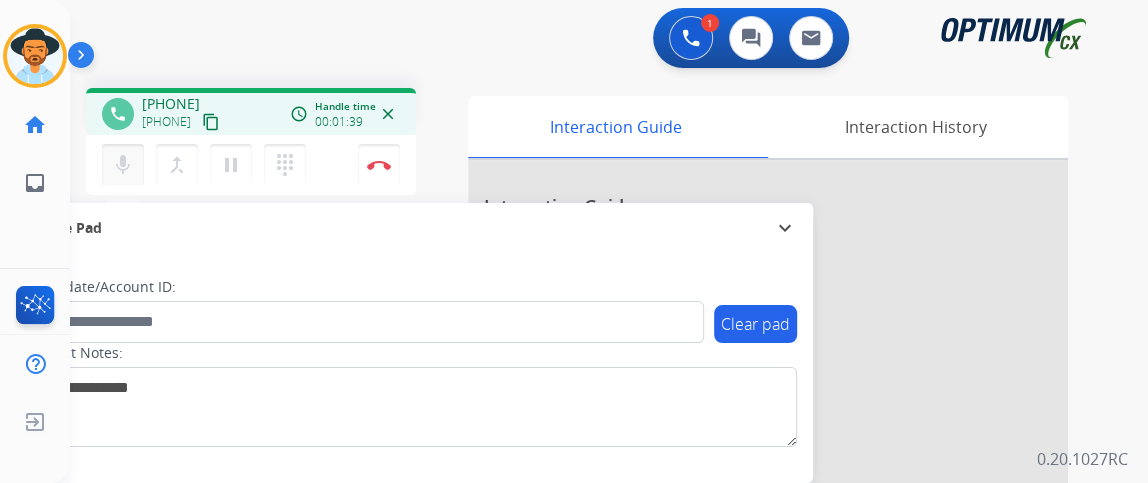 click on "mic" at bounding box center [123, 165] 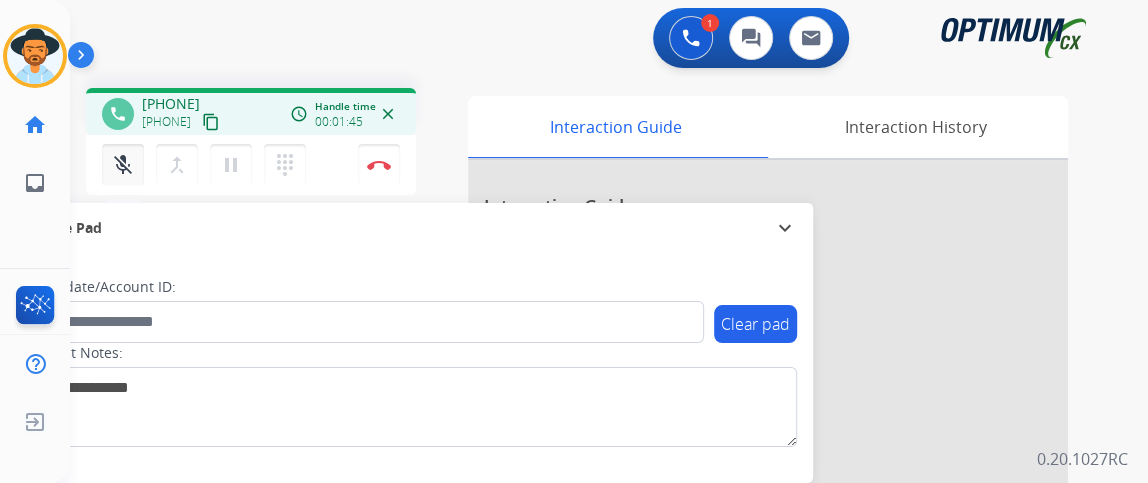 click on "mic_off" at bounding box center [123, 165] 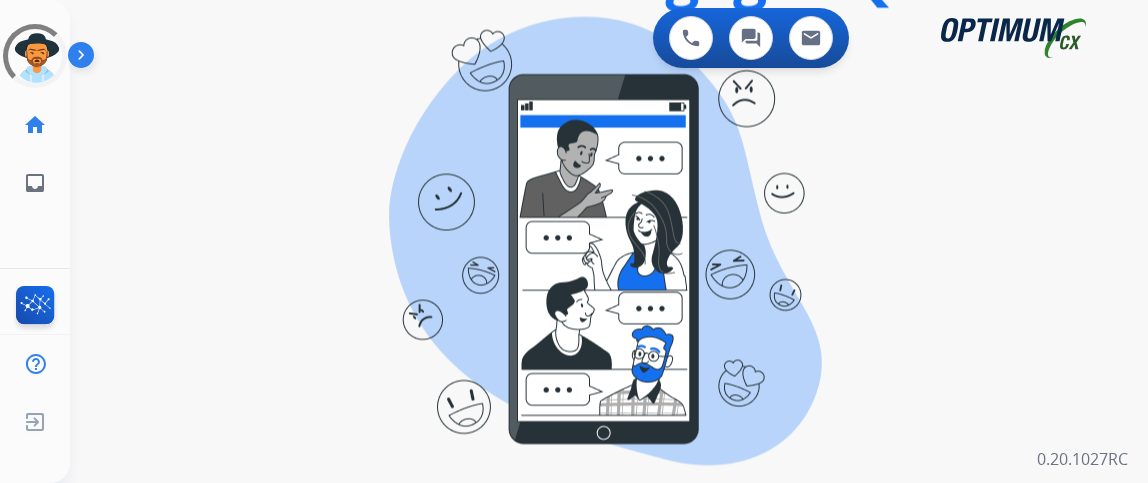 scroll, scrollTop: 0, scrollLeft: 0, axis: both 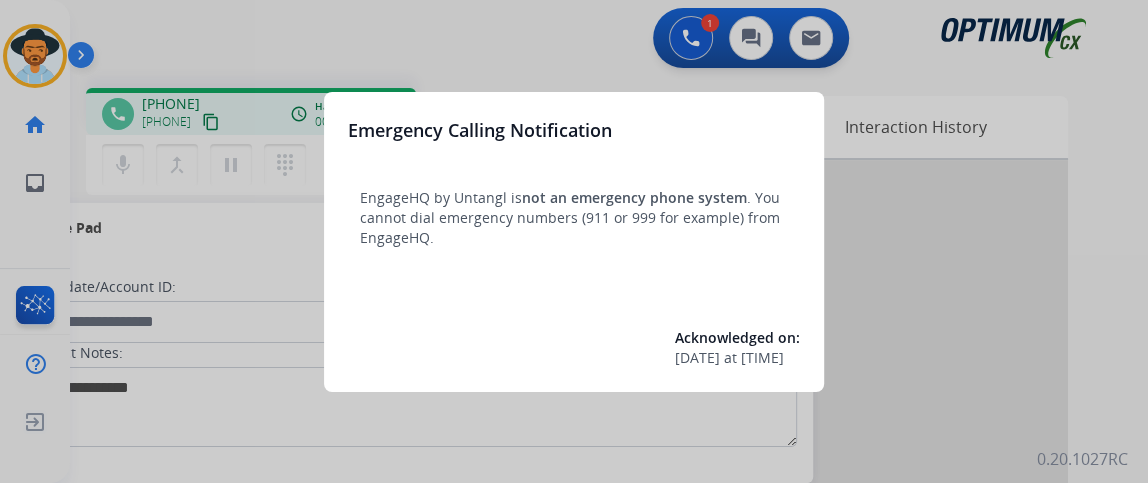 click at bounding box center (574, 241) 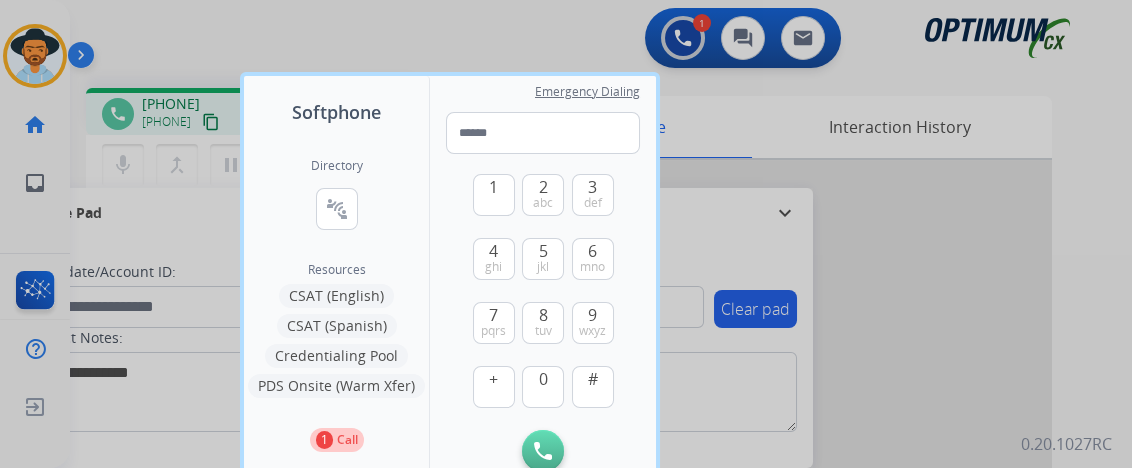 click at bounding box center (566, 234) 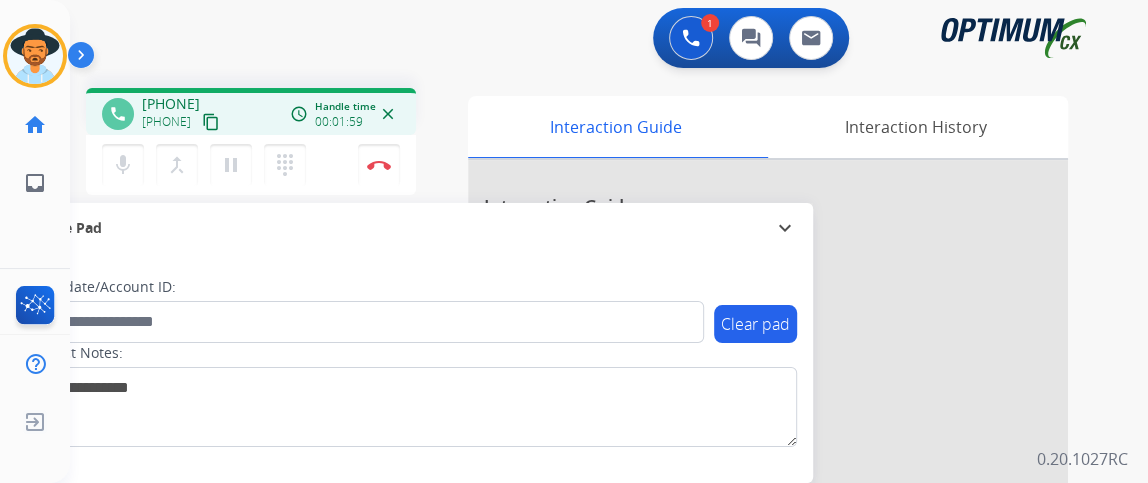 click on "mic" at bounding box center (123, 165) 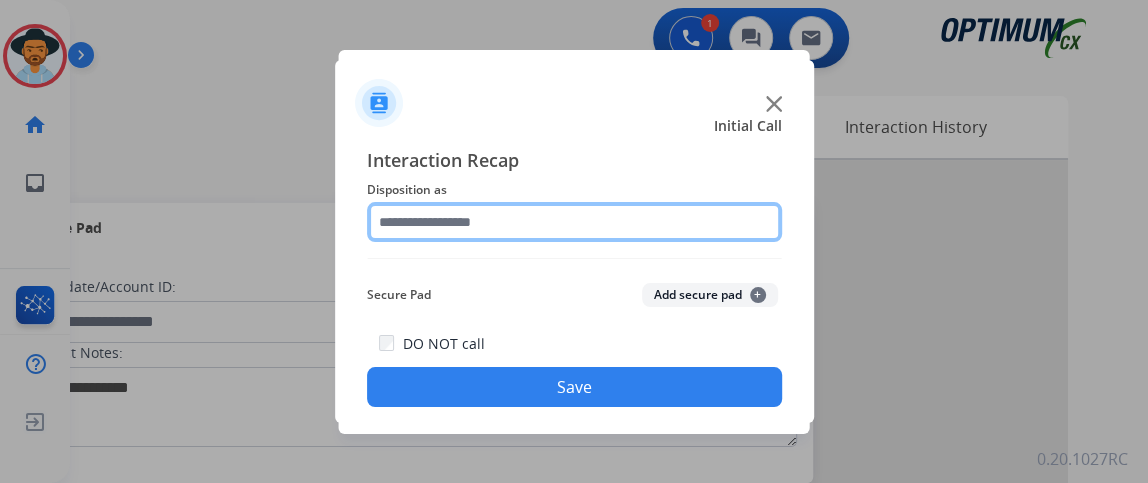 click 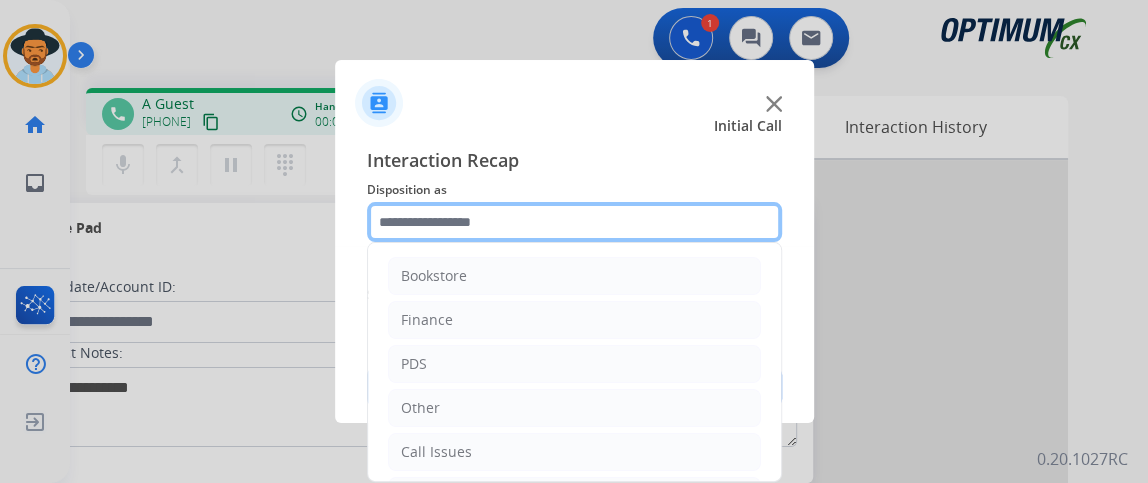 scroll, scrollTop: 131, scrollLeft: 0, axis: vertical 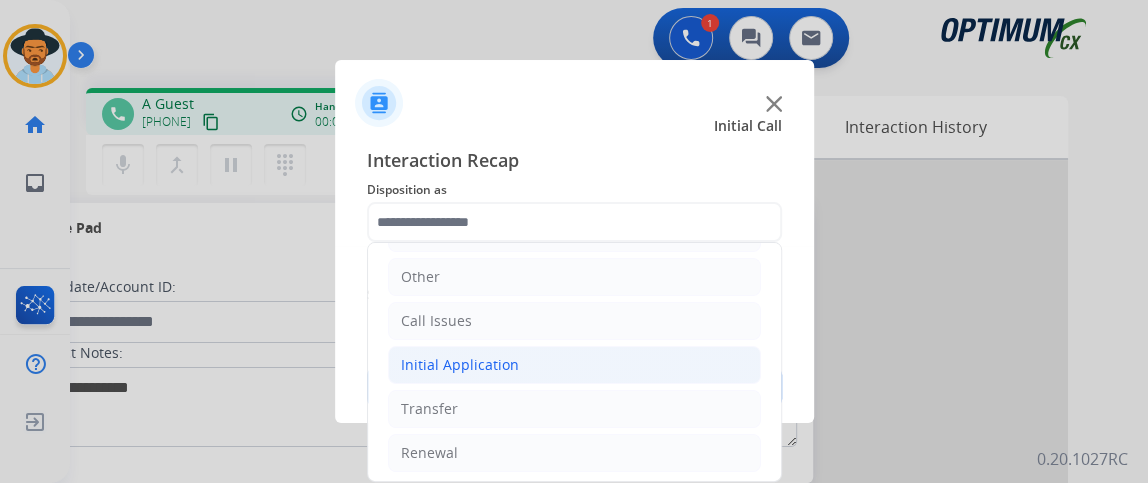 click on "Initial Application" 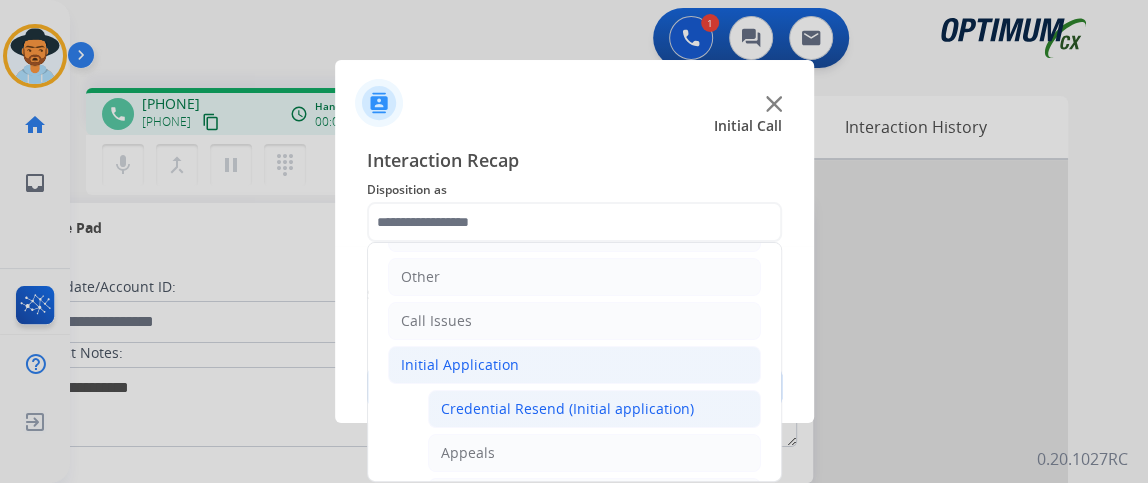 click on "Credential Resend (Initial application)" 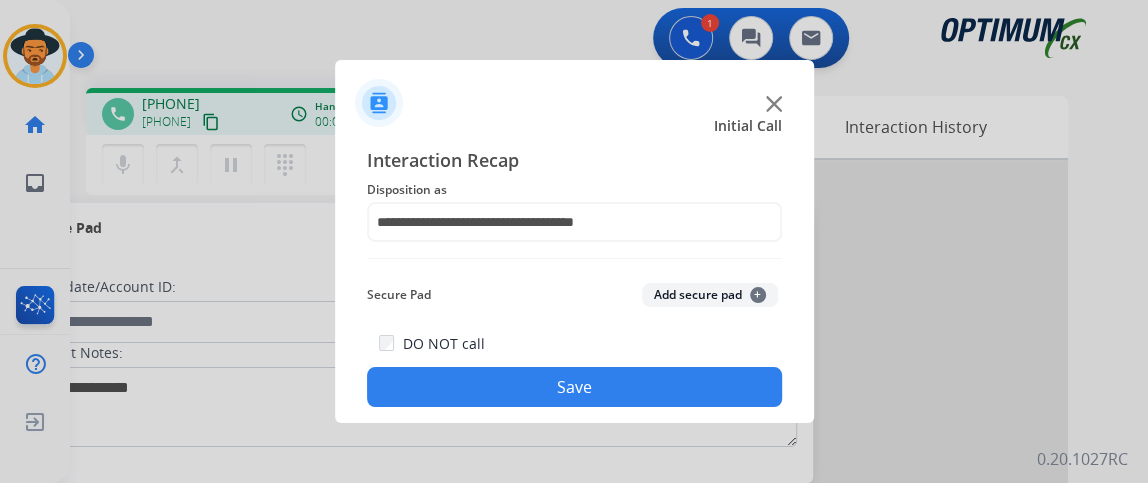 click on "Save" 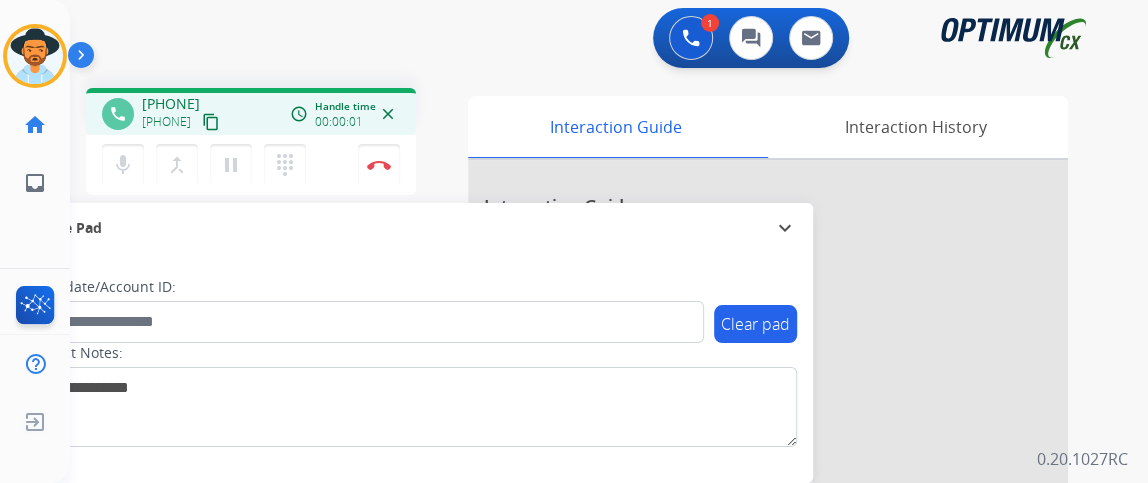 click on "content_copy" at bounding box center (211, 122) 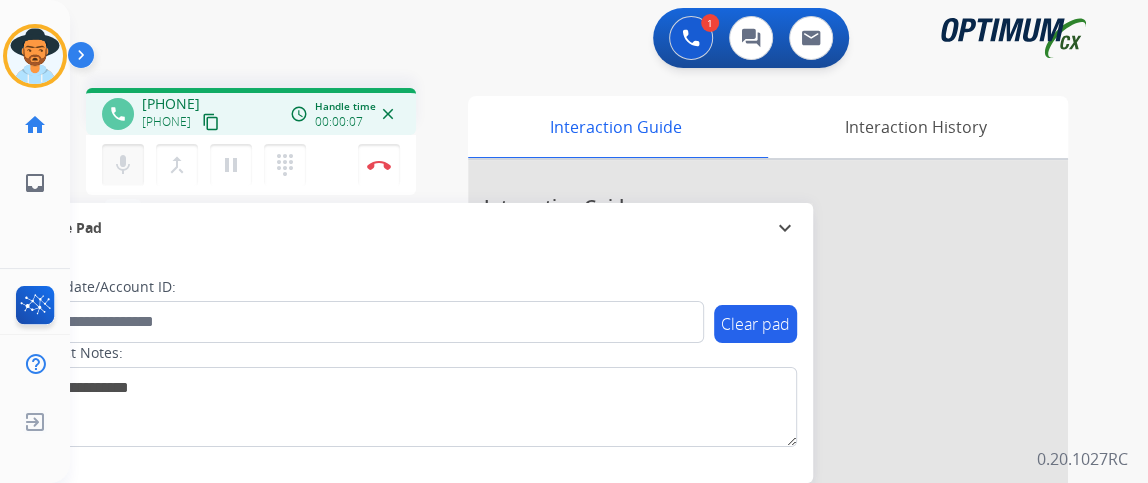 click on "mic" at bounding box center (123, 165) 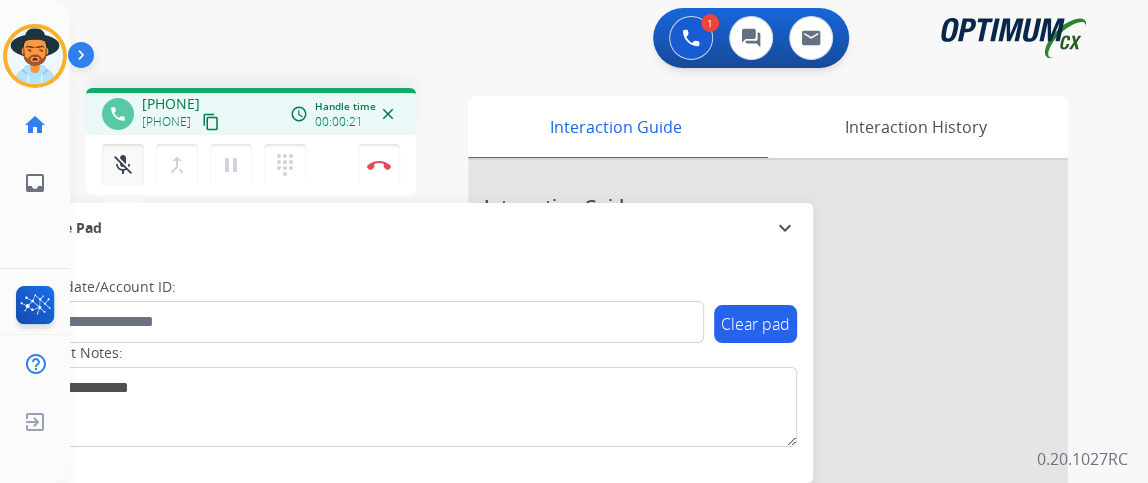 click on "mic_off" at bounding box center (123, 165) 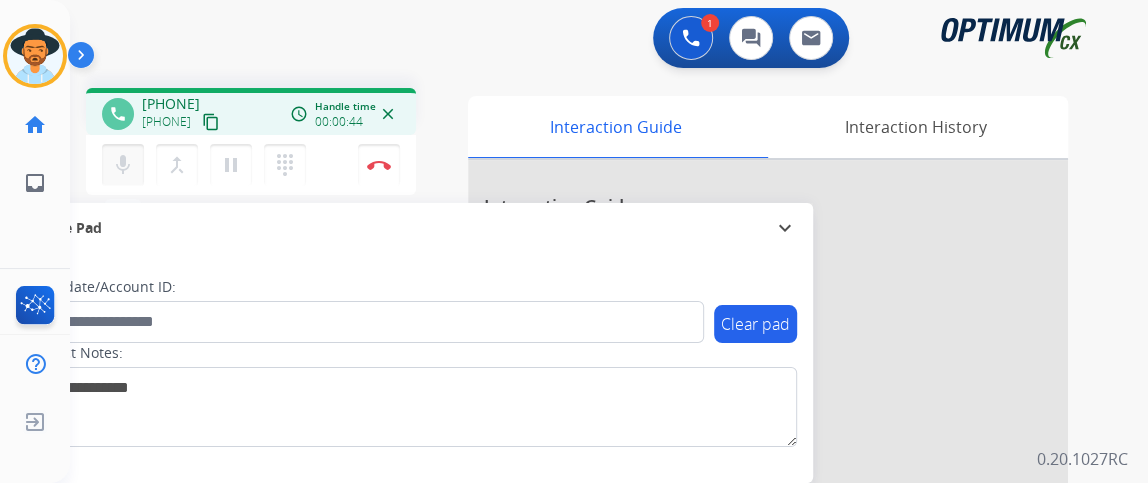 click on "mic" at bounding box center [123, 165] 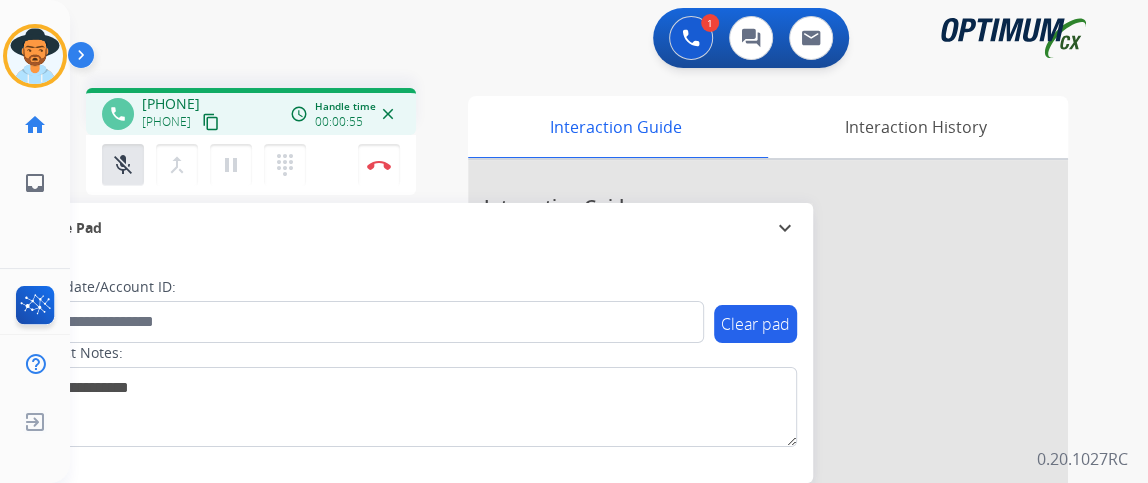 click on "mic_off Mute merge_type Bridge pause Hold dialpad Dialpad" at bounding box center (210, 165) 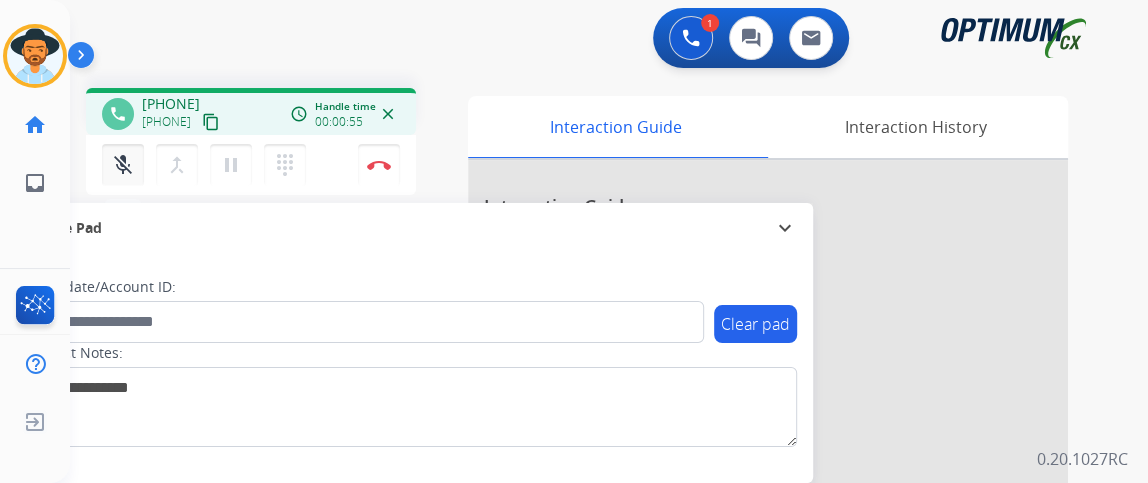 click on "mic_off" at bounding box center (123, 165) 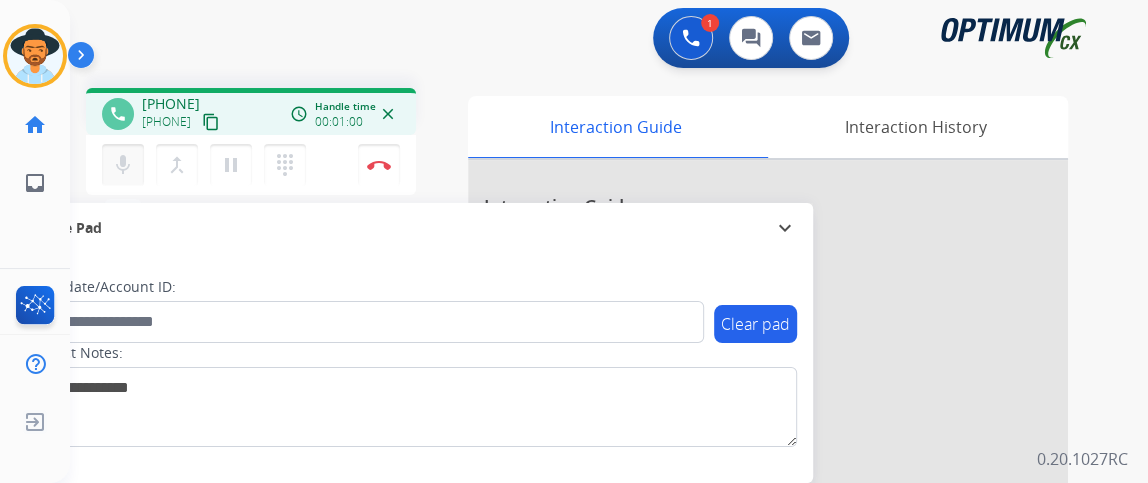 click on "mic" at bounding box center [123, 165] 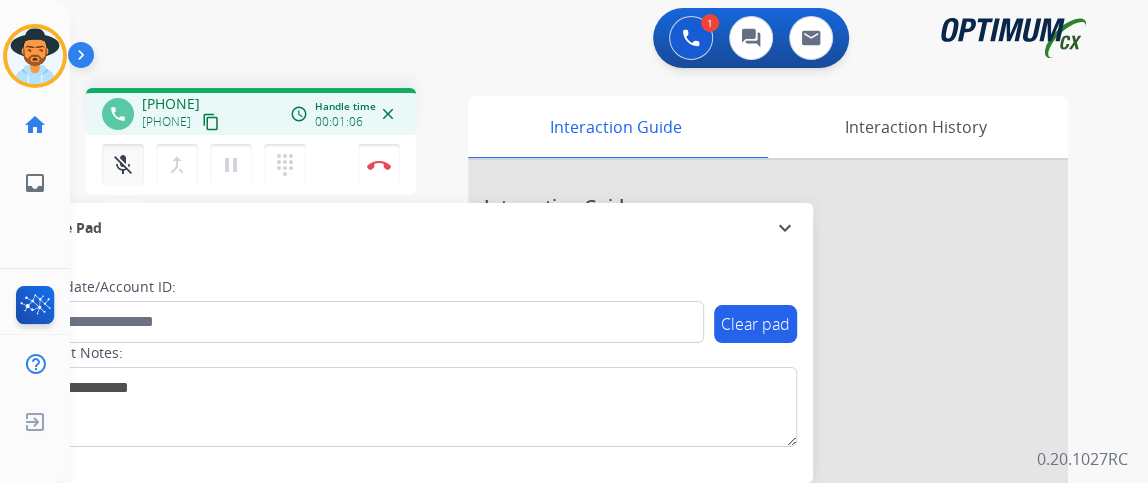 click on "mic_off Mute" at bounding box center [123, 165] 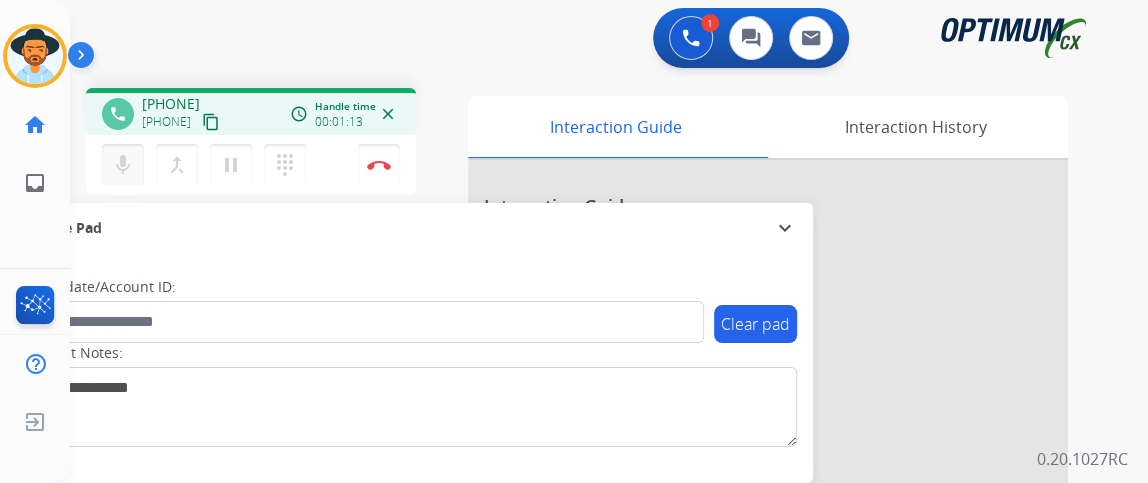 click on "mic Mute" at bounding box center (123, 165) 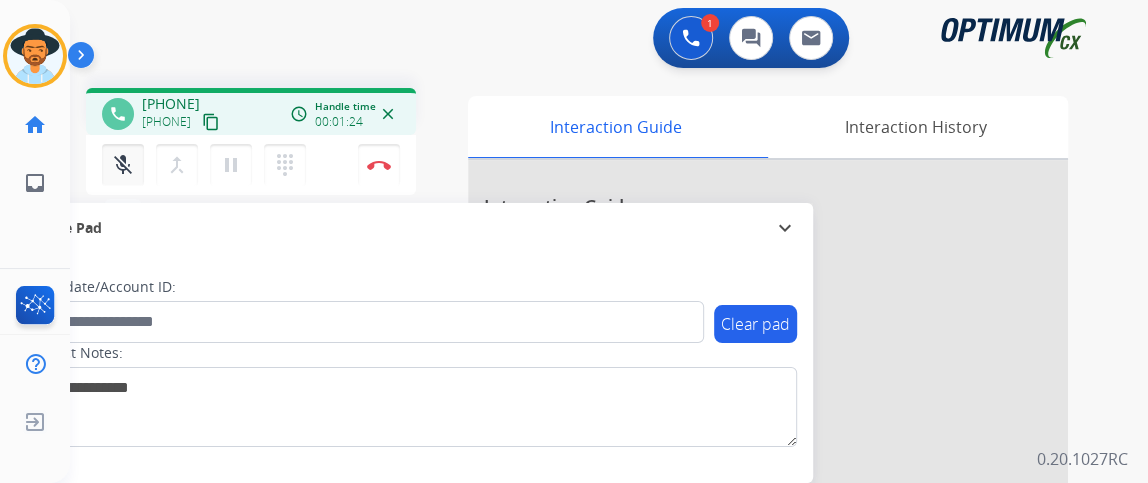 click on "mic_off Mute" at bounding box center (123, 165) 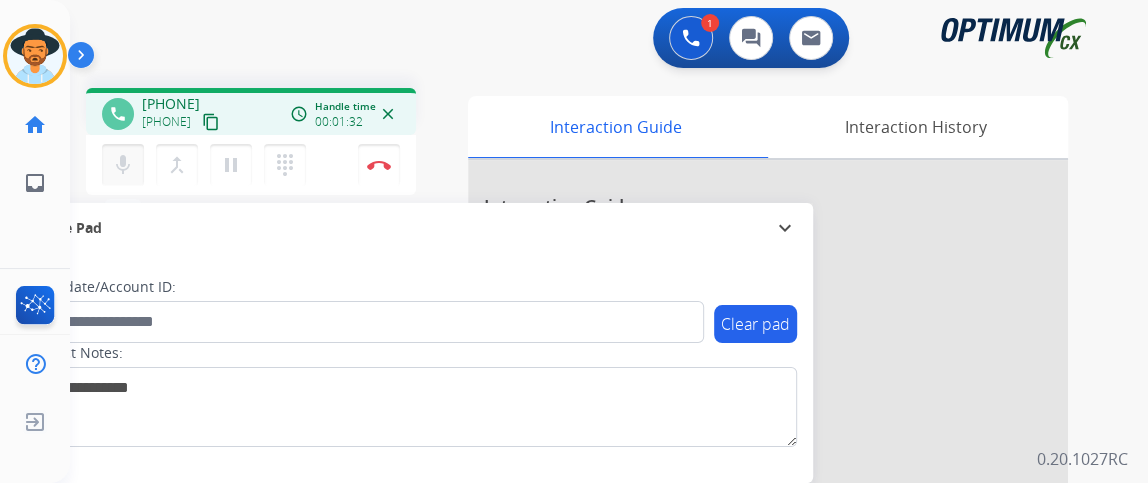 click on "mic Mute" at bounding box center (123, 165) 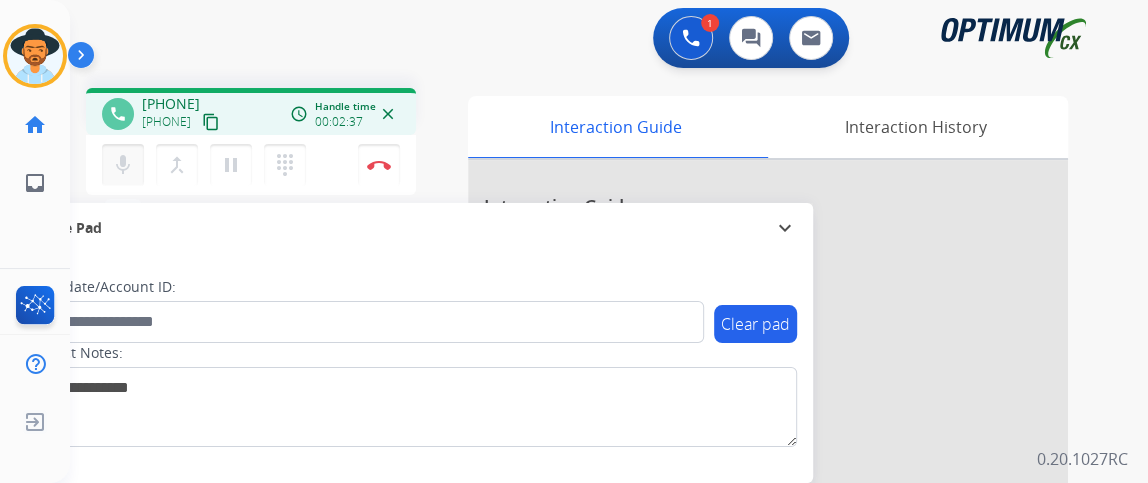 click on "mic" at bounding box center [123, 165] 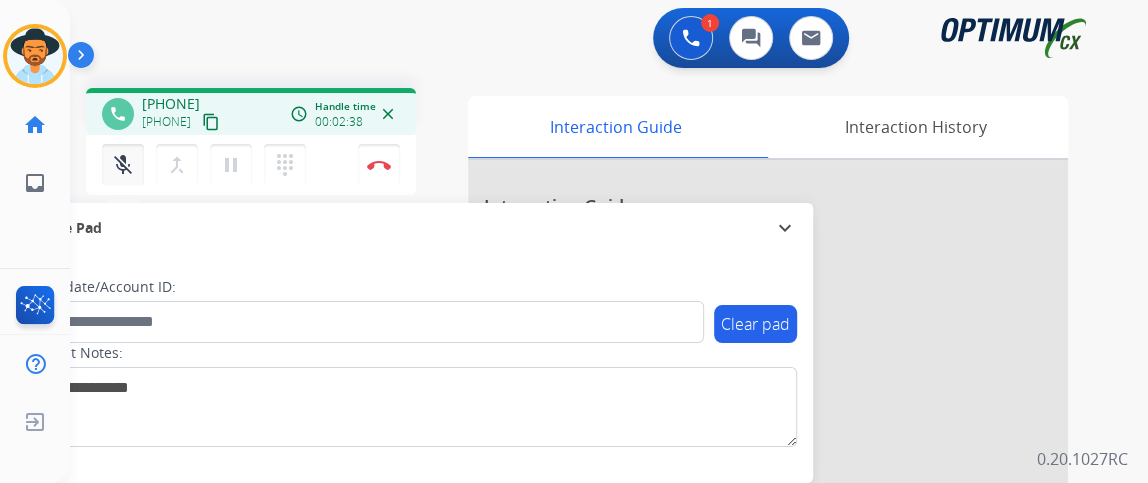 click on "mic_off" at bounding box center (123, 165) 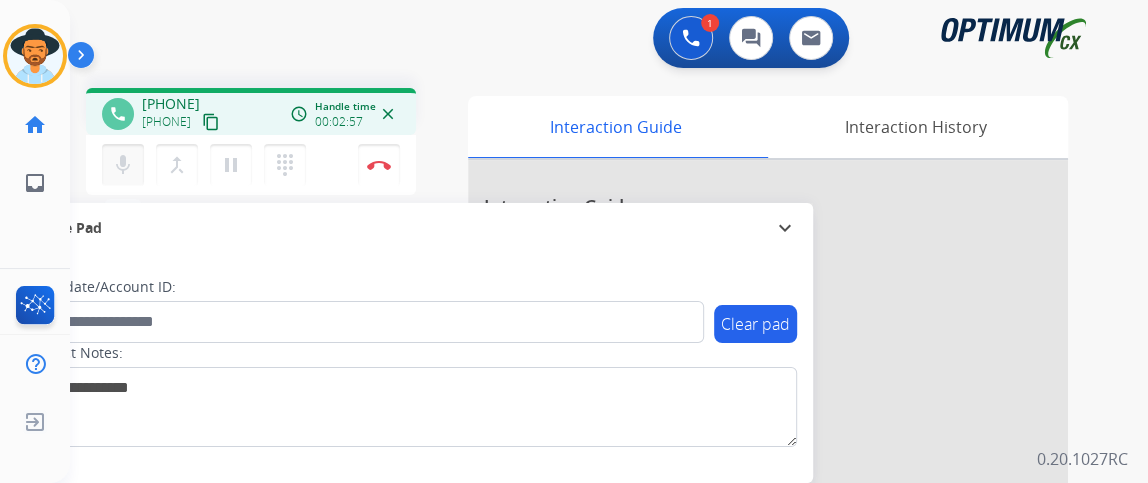click on "mic" at bounding box center [123, 165] 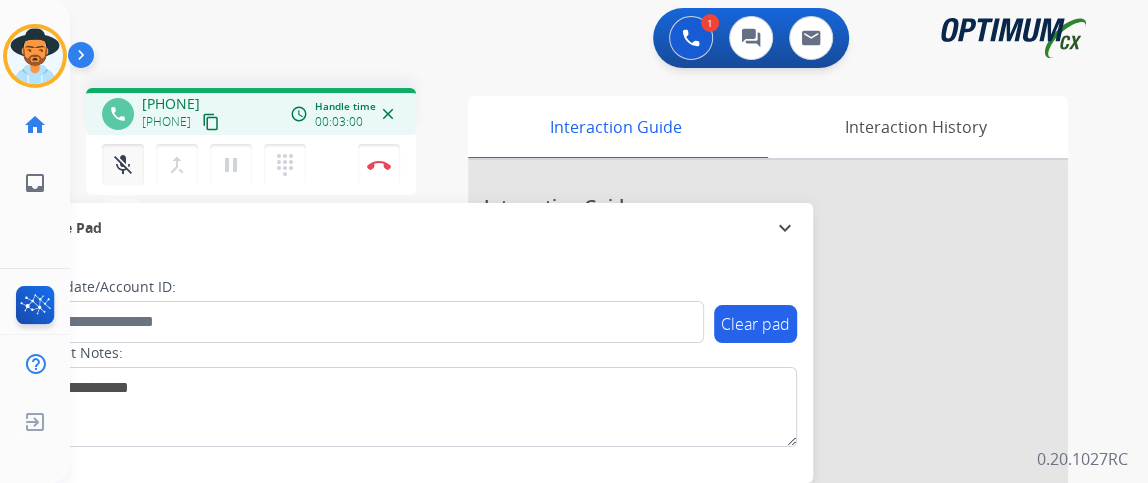 click on "mic_off" at bounding box center [123, 165] 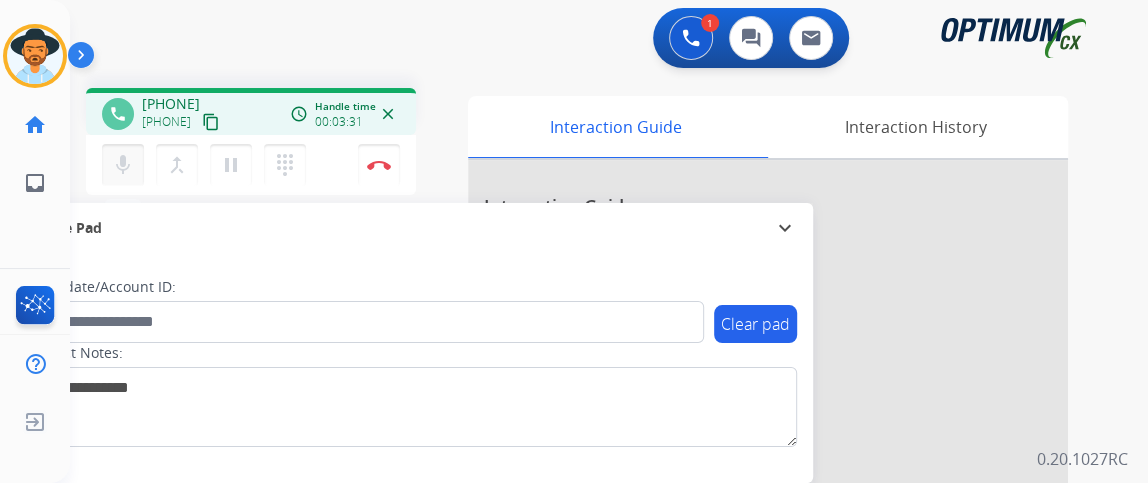 click on "mic" at bounding box center (123, 165) 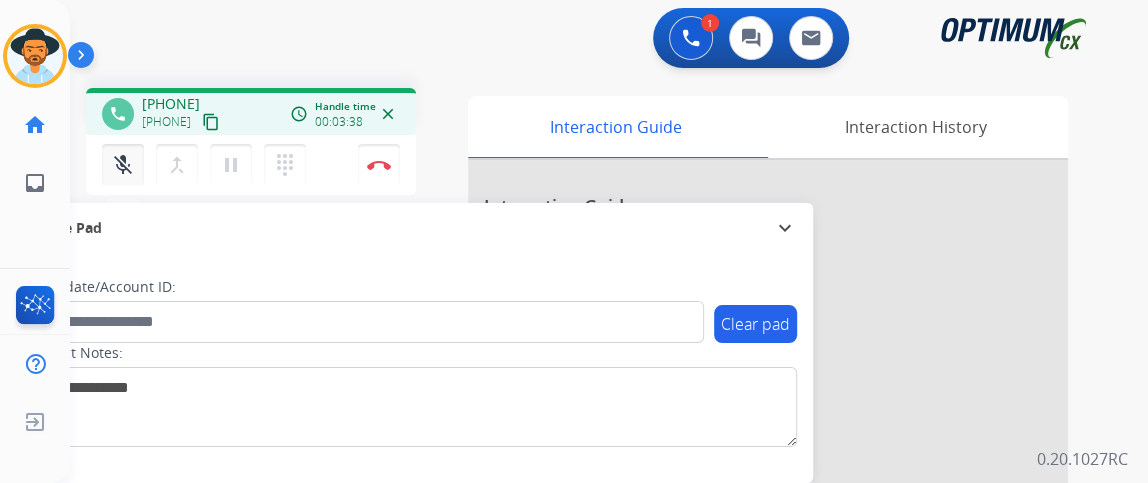 click on "mic_off" at bounding box center [123, 165] 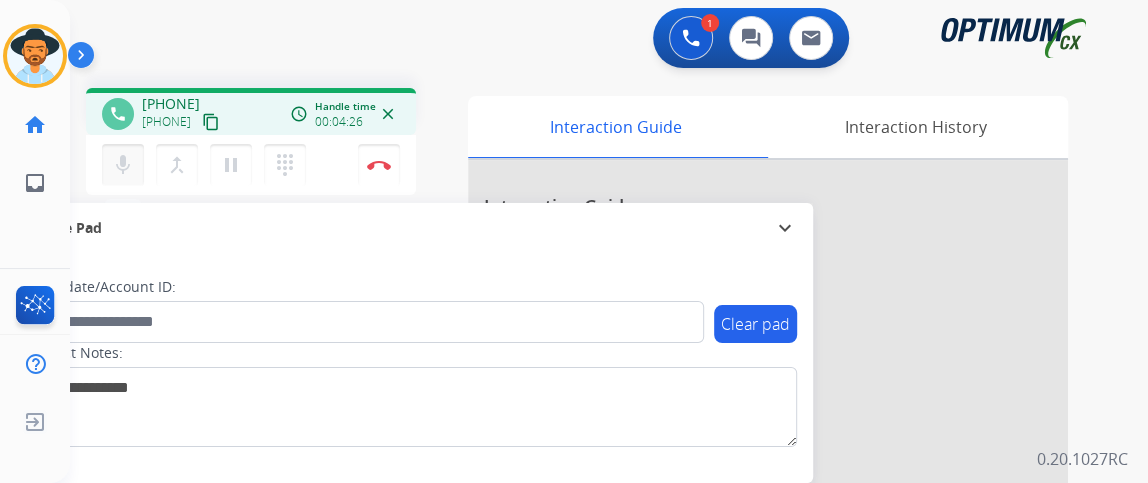 click on "mic Mute" at bounding box center [123, 165] 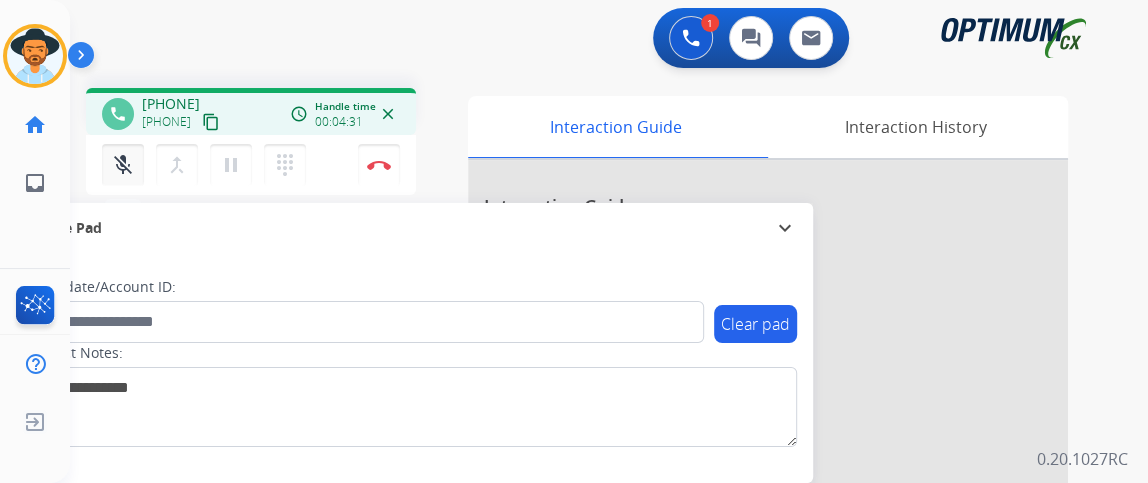 click on "mic_off Mute" at bounding box center [123, 165] 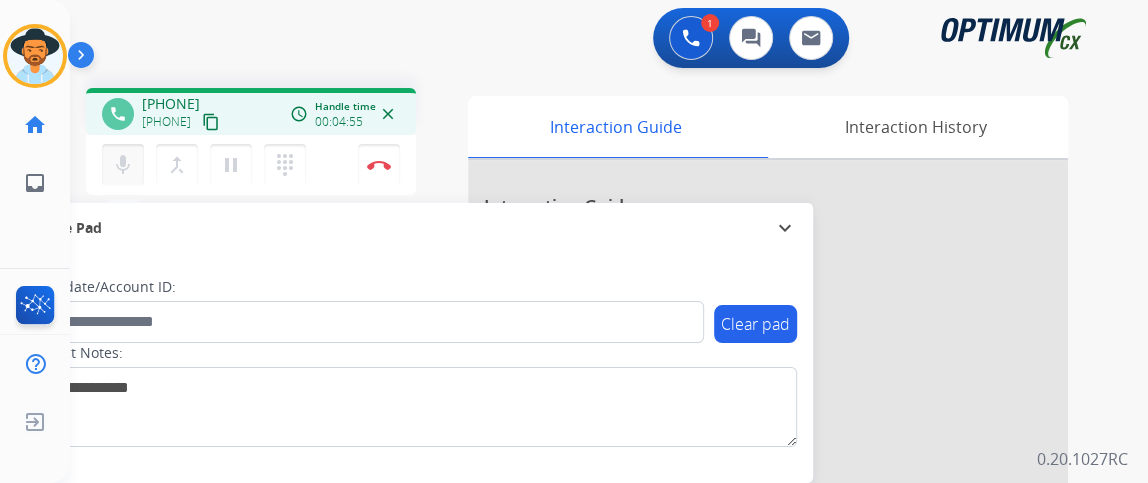 click on "mic" at bounding box center [123, 165] 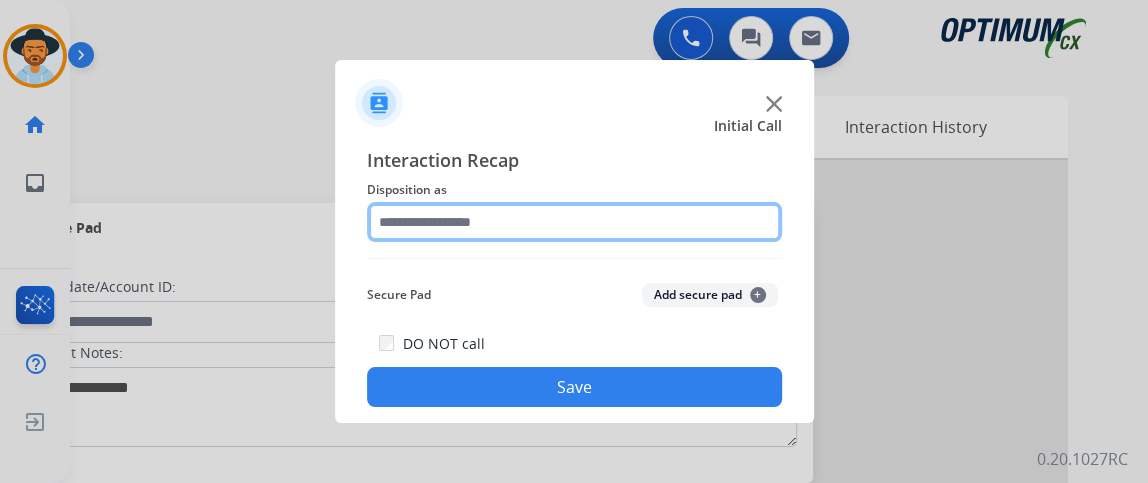 click 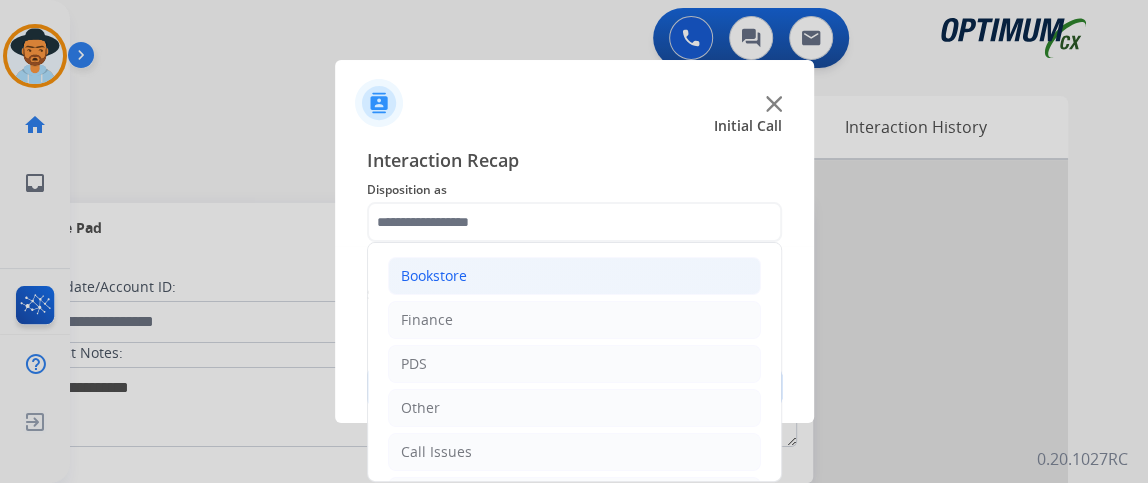 click on "Bookstore" 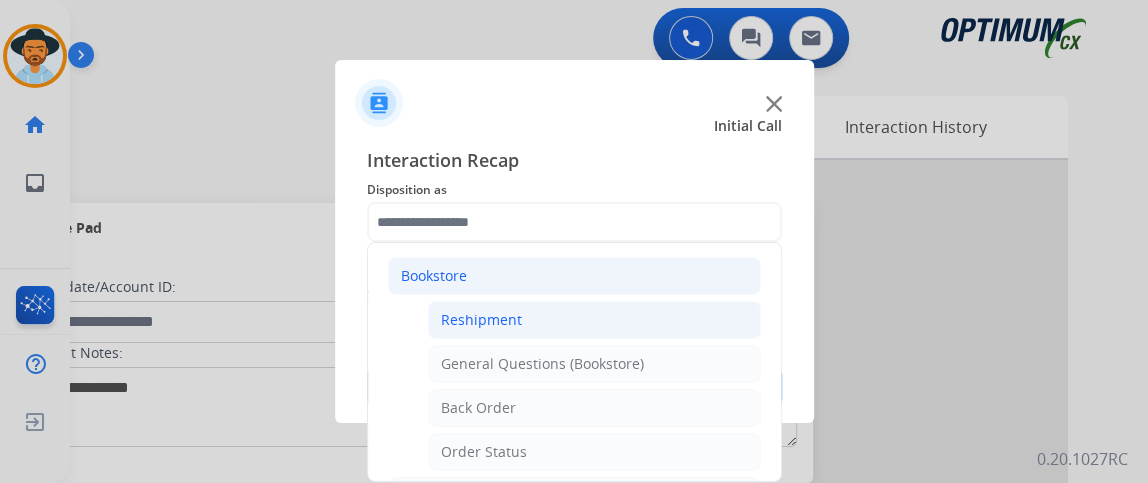 click on "Reshipment" 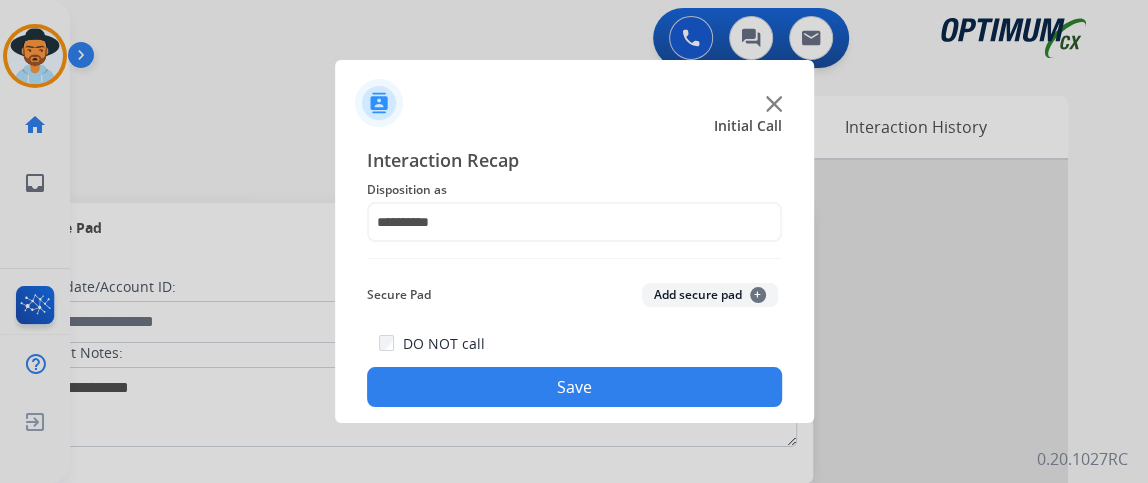 click on "Save" 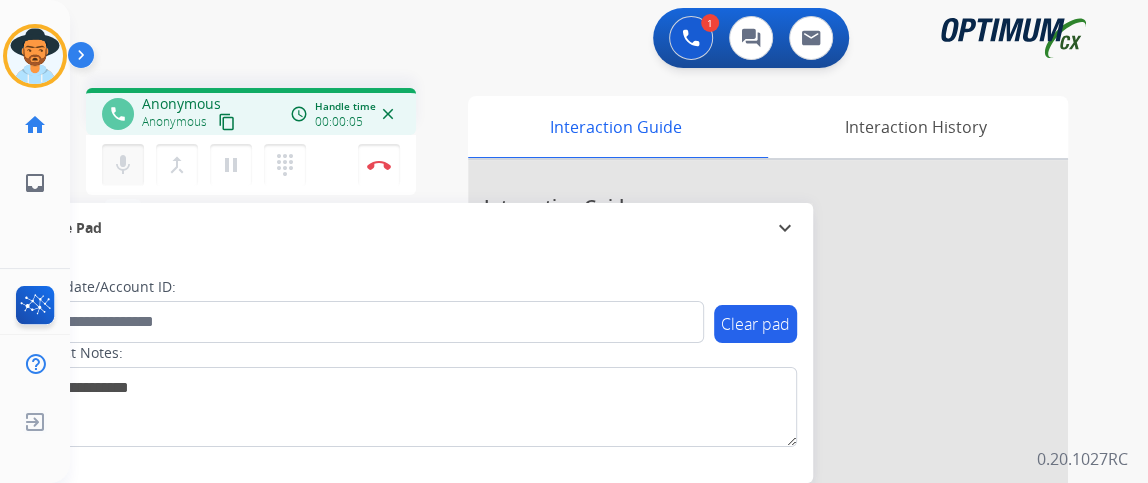 click on "mic" at bounding box center (123, 165) 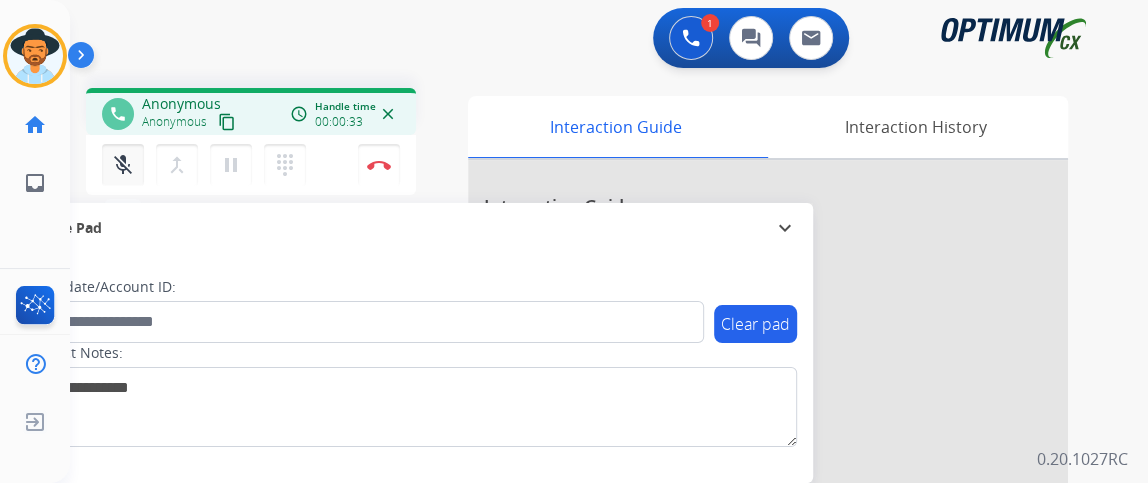 click on "mic_off Mute" at bounding box center [123, 165] 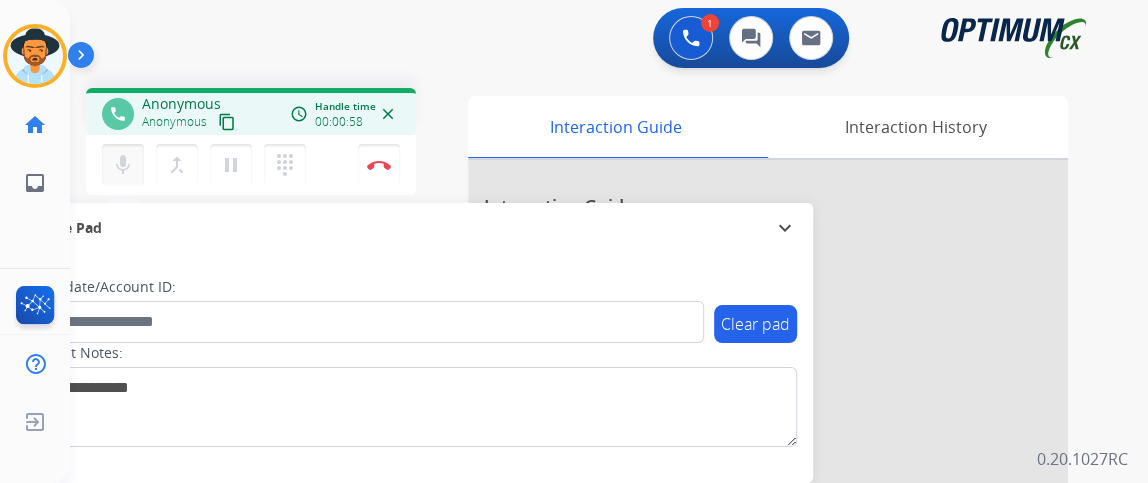 click on "mic" at bounding box center [123, 165] 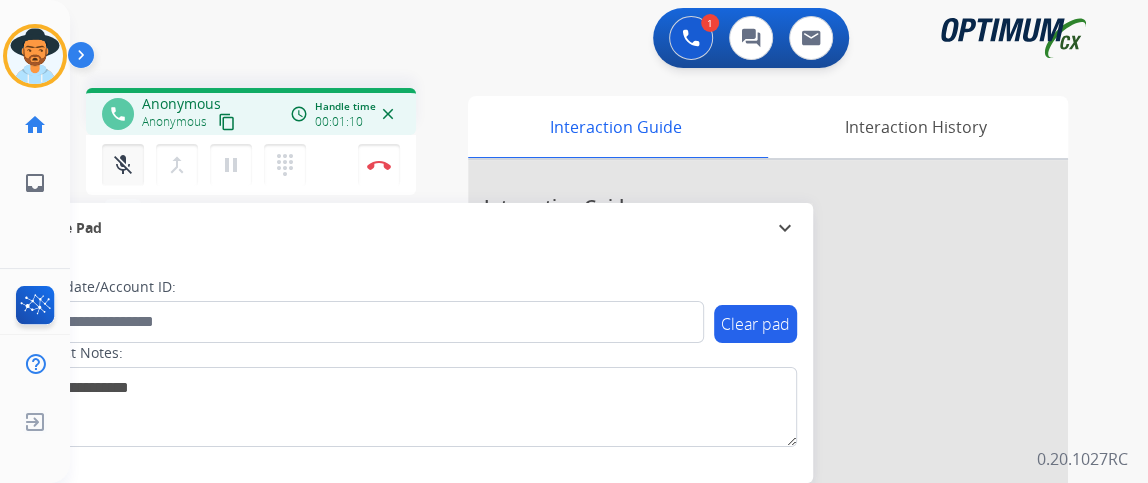 click on "mic_off" at bounding box center (123, 165) 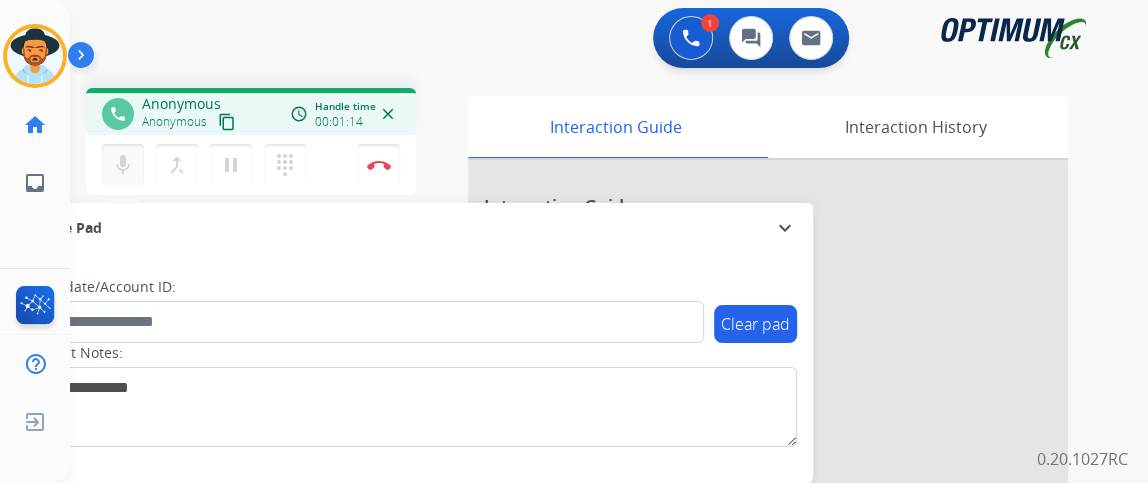 click on "mic Mute" at bounding box center [123, 165] 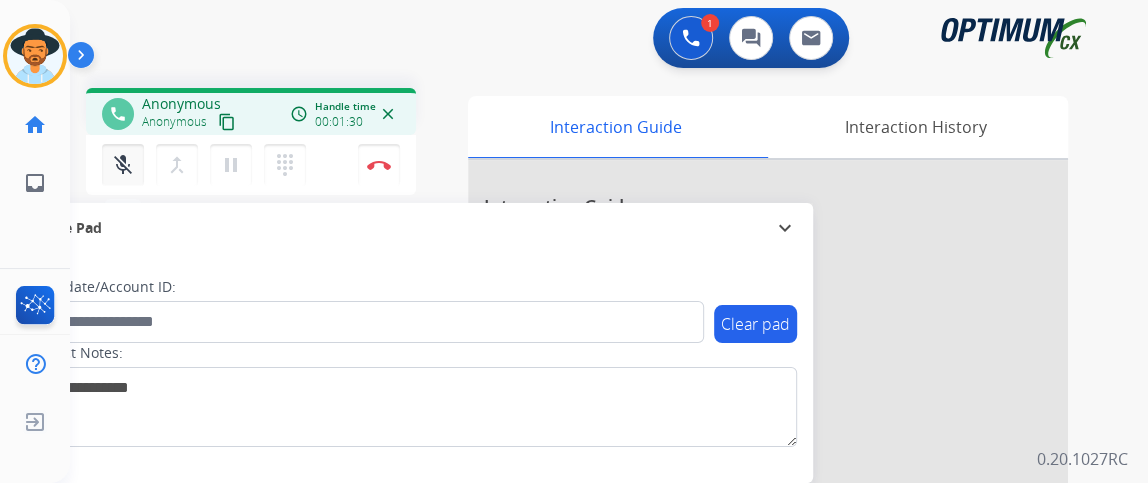 click on "mic_off Mute" at bounding box center (123, 165) 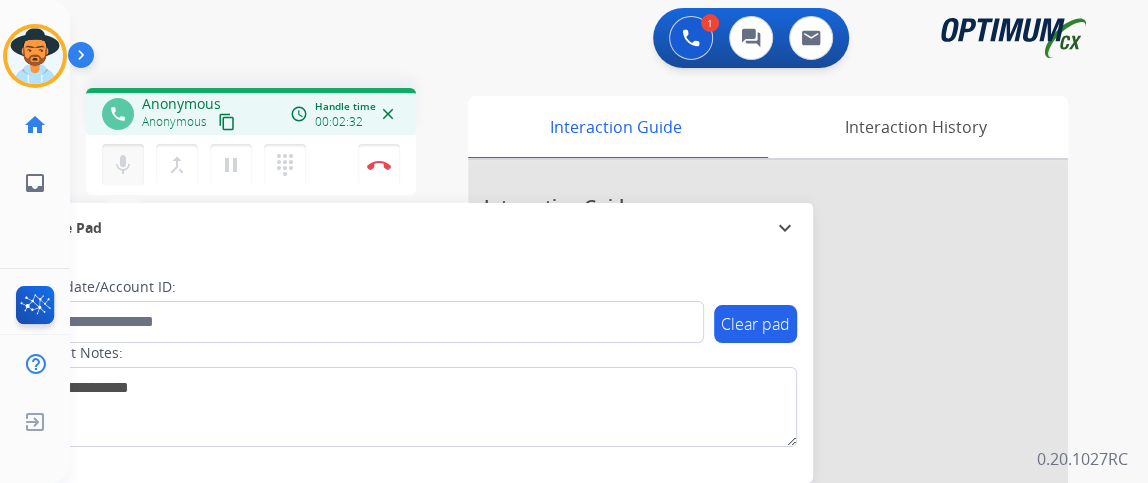 click on "mic Mute" at bounding box center (123, 165) 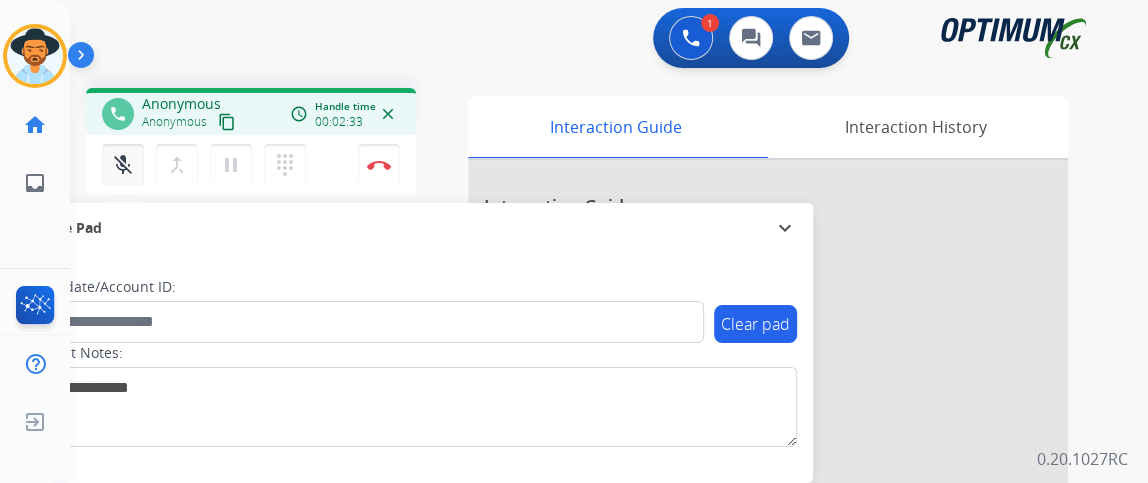 click on "mic_off Mute" at bounding box center (123, 165) 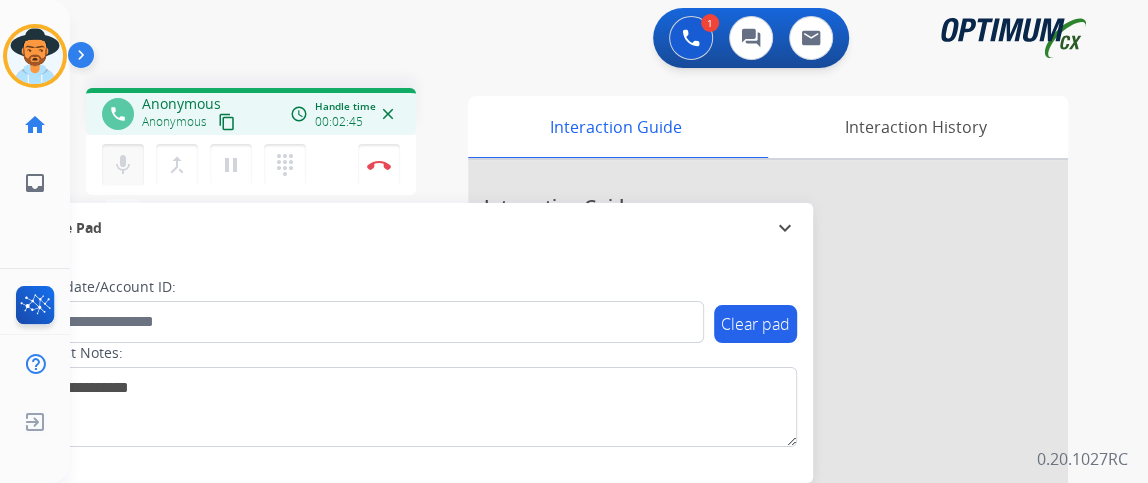 click on "mic" at bounding box center (123, 165) 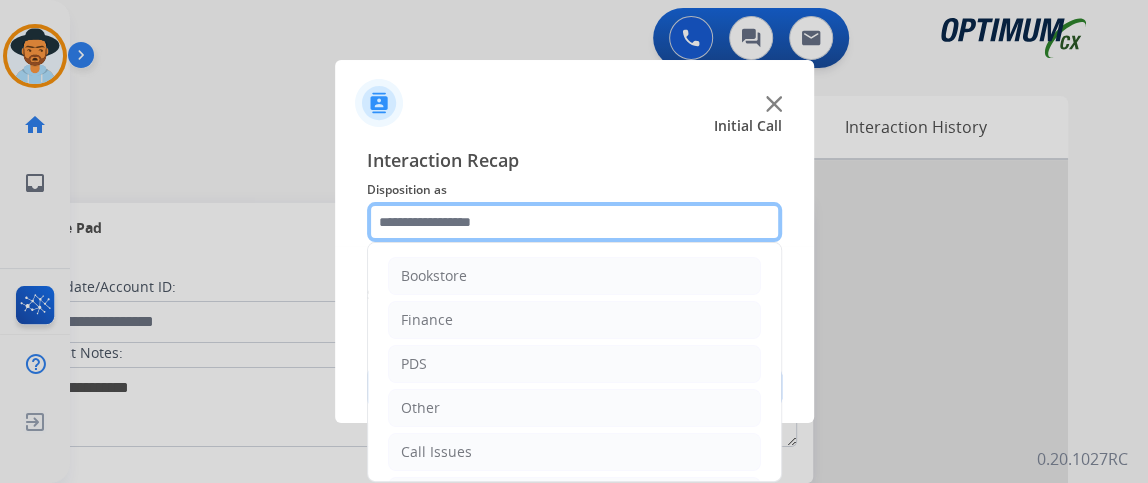 click 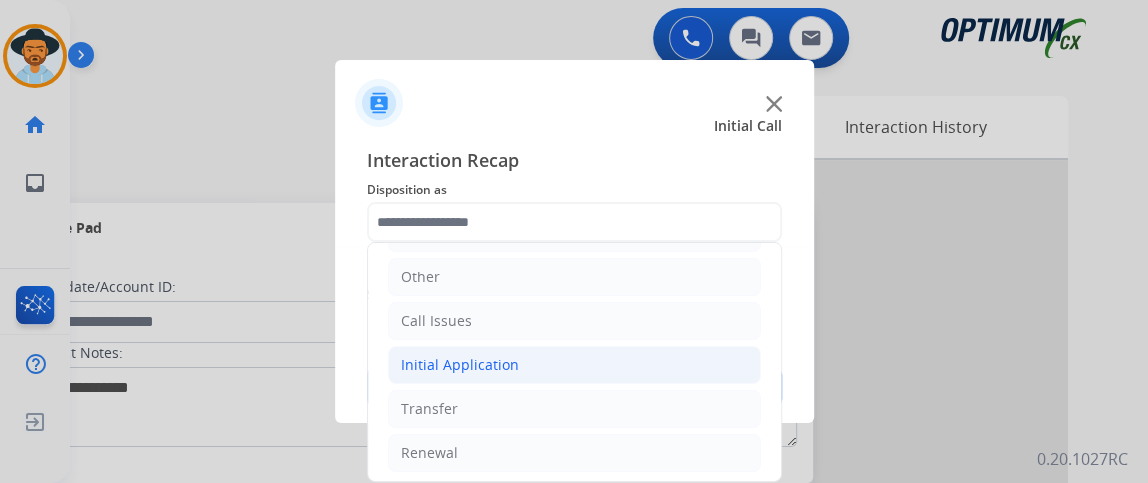click on "Initial Application" 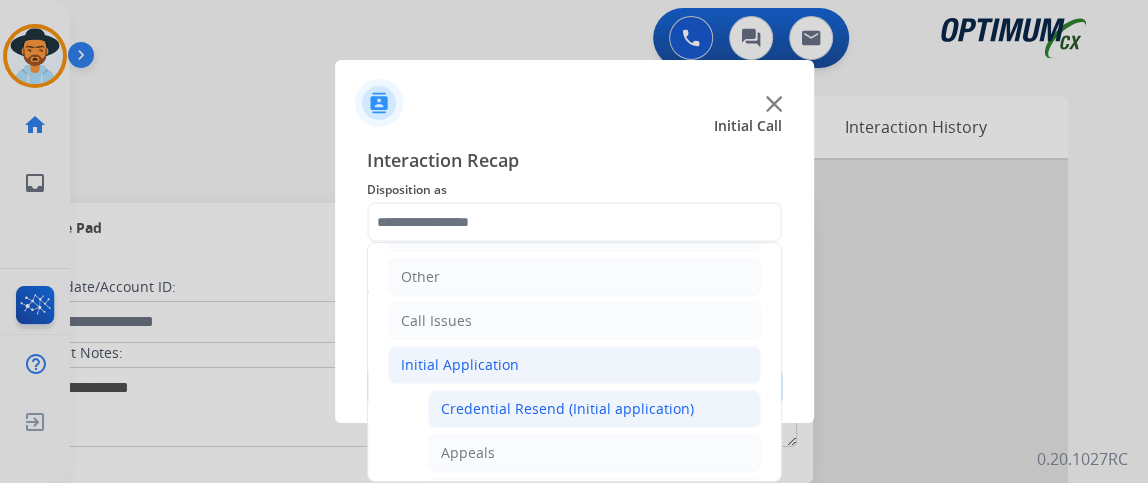 click on "Credential Resend (Initial application)" 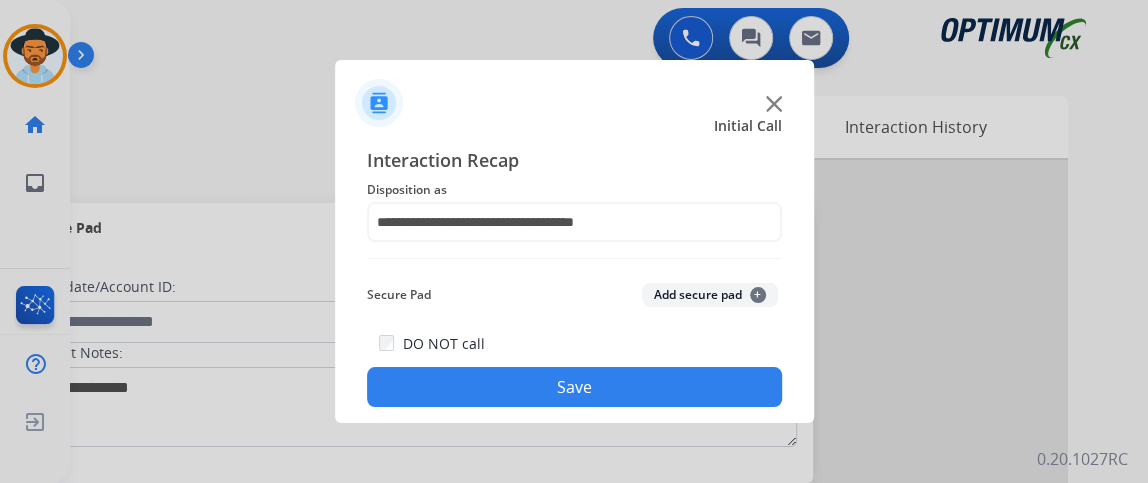 click on "Save" 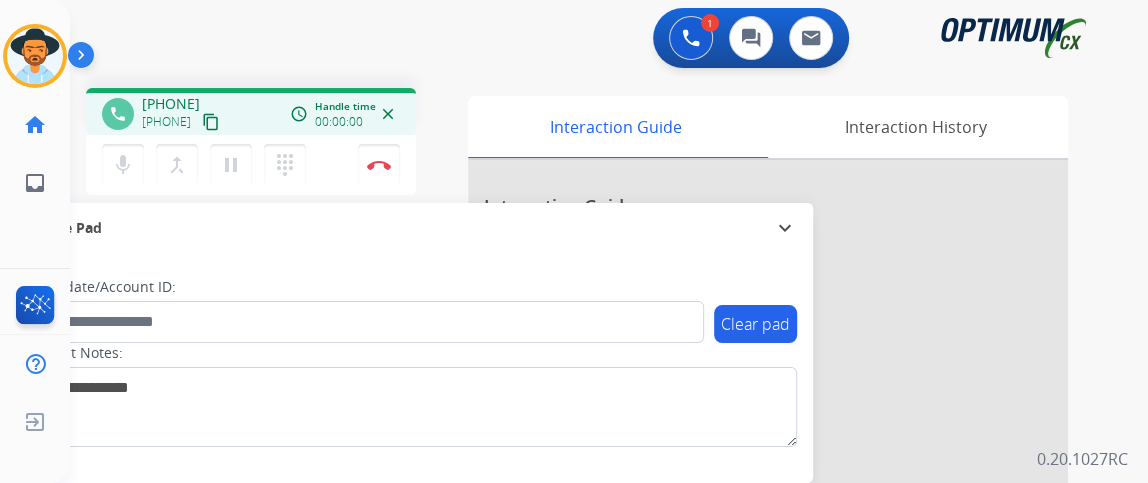 click on "content_copy" at bounding box center (211, 122) 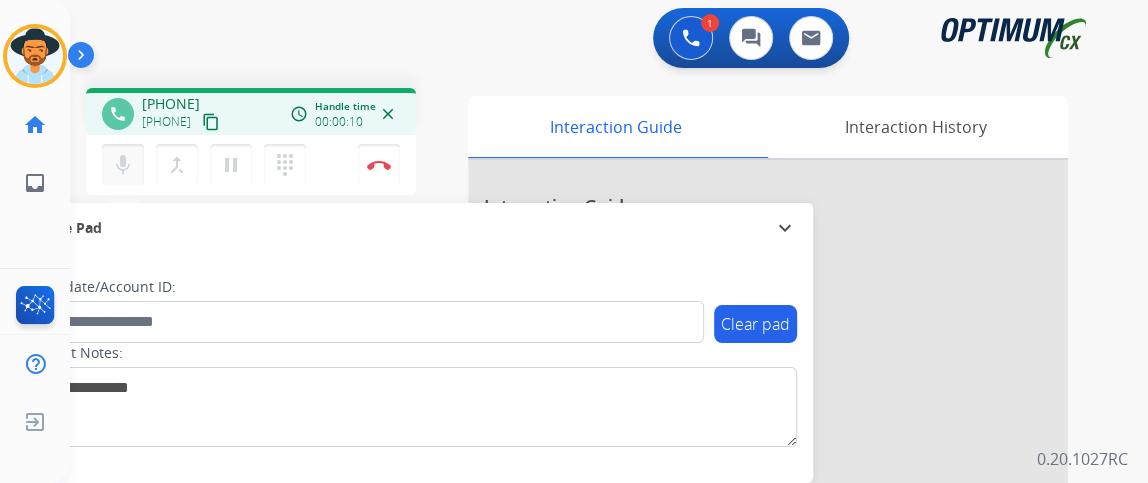 click on "mic Mute merge_type Bridge pause Hold dialpad Dialpad" at bounding box center [210, 165] 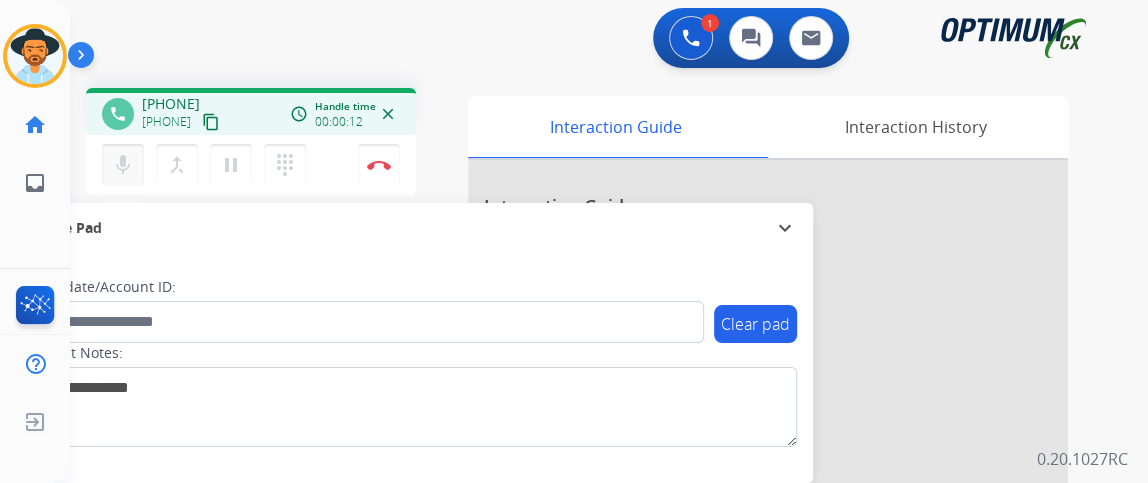 click on "mic" at bounding box center (123, 165) 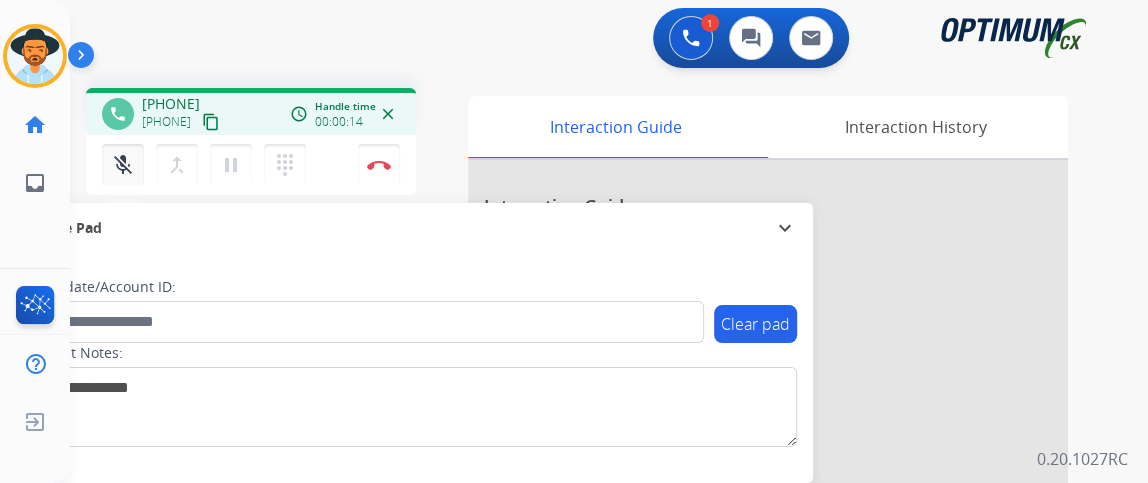 click on "mic_off" at bounding box center (123, 165) 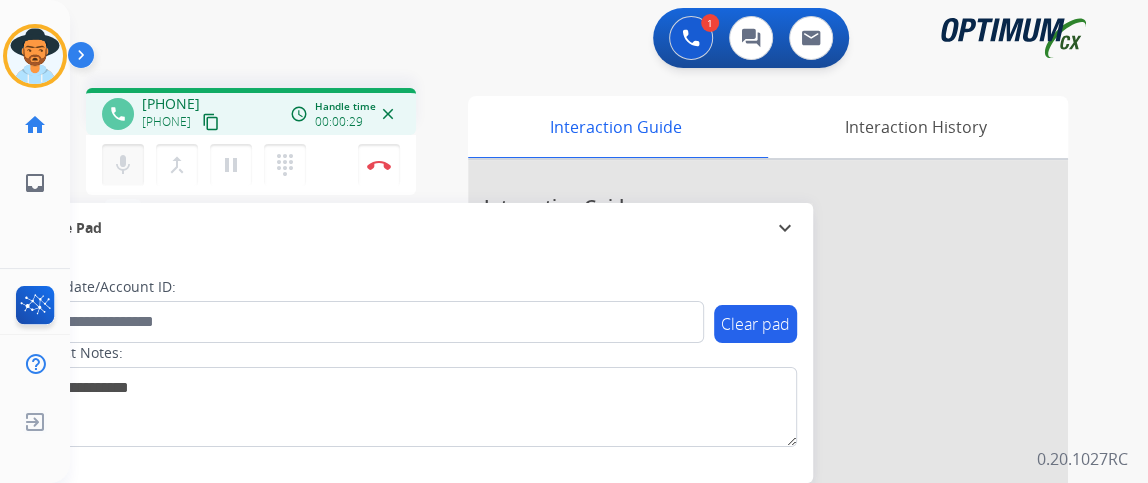click on "mic Mute" at bounding box center [123, 165] 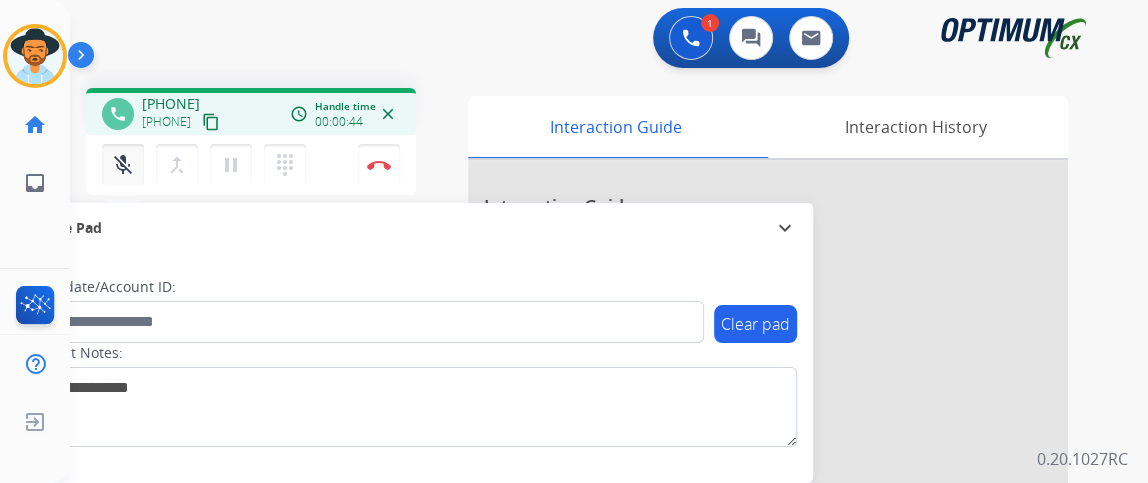 click on "mic_off Mute" at bounding box center [123, 165] 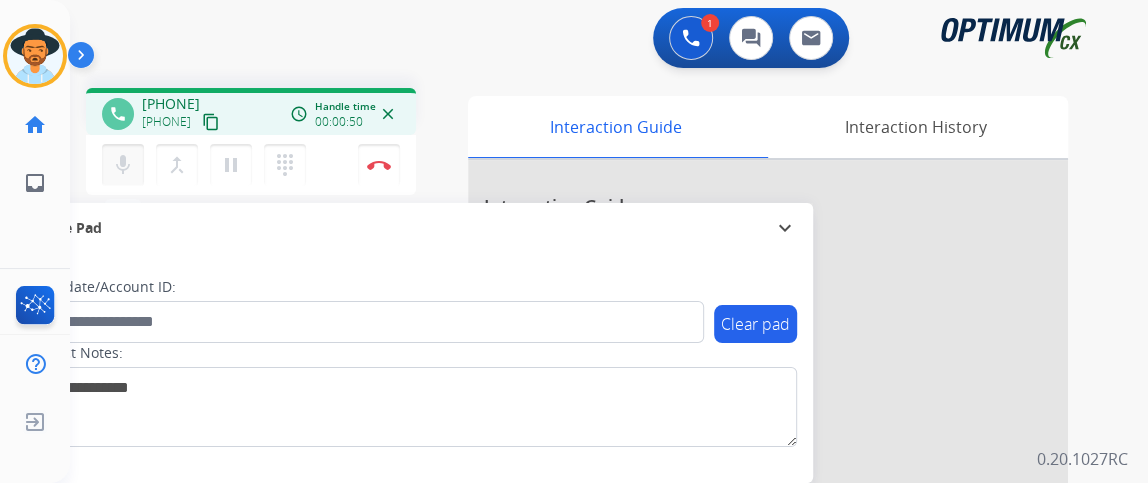 click on "mic Mute" at bounding box center (123, 165) 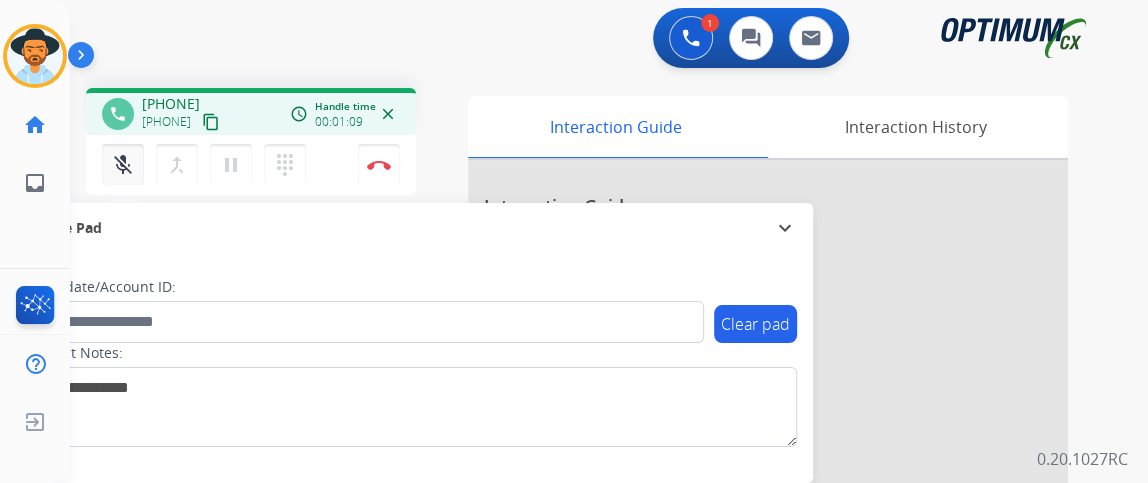 click on "mic_off Mute" at bounding box center [123, 165] 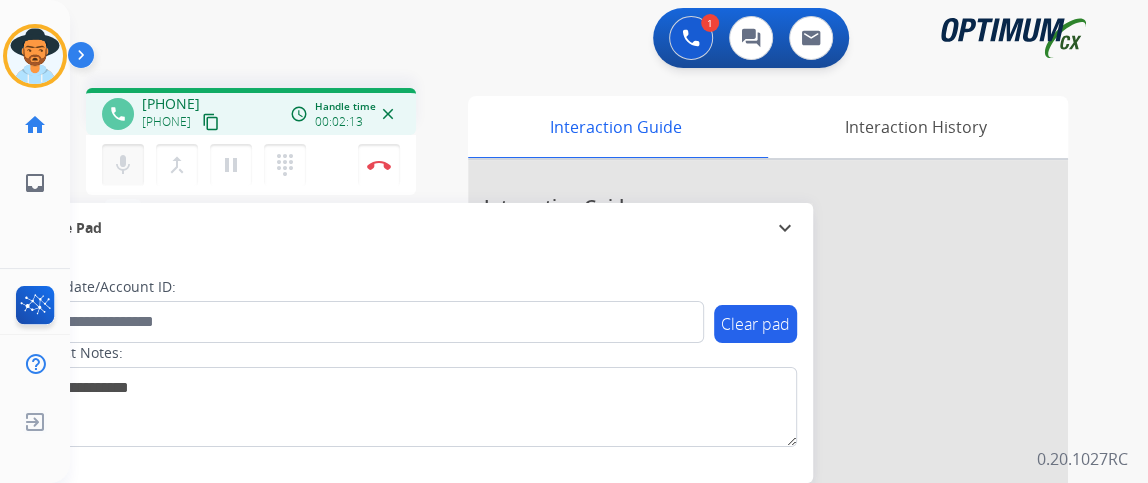 click on "mic Mute" at bounding box center (123, 165) 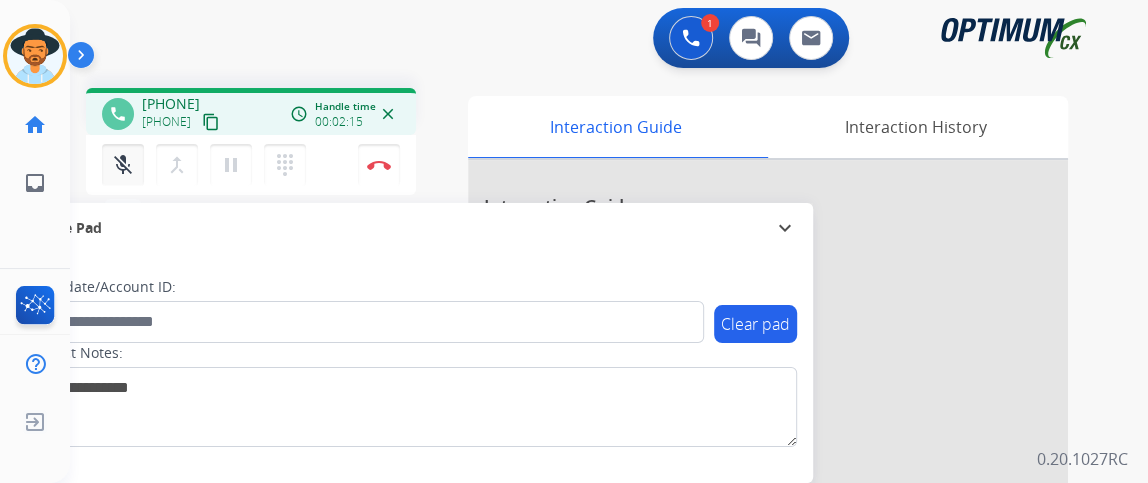 click on "mic_off Mute" at bounding box center [123, 165] 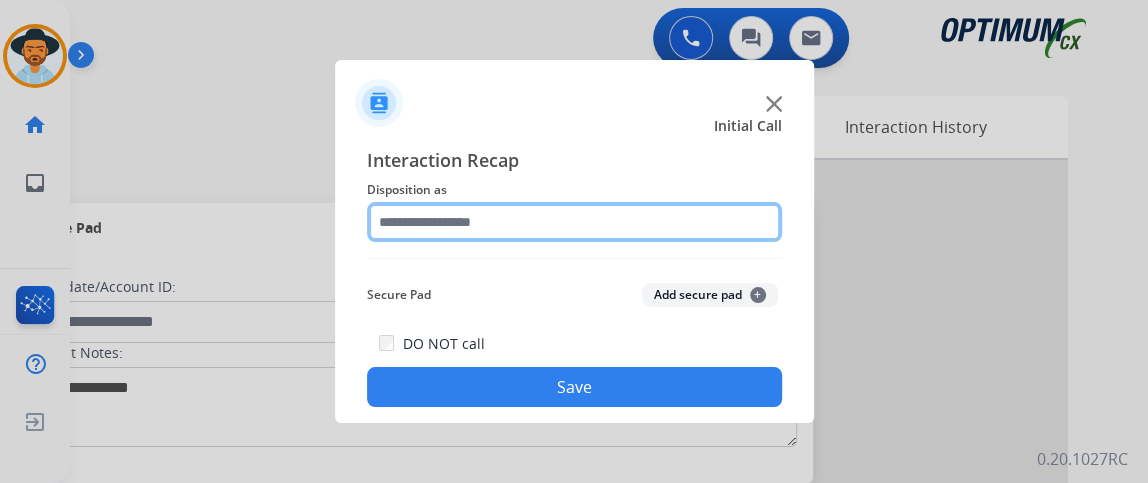 click 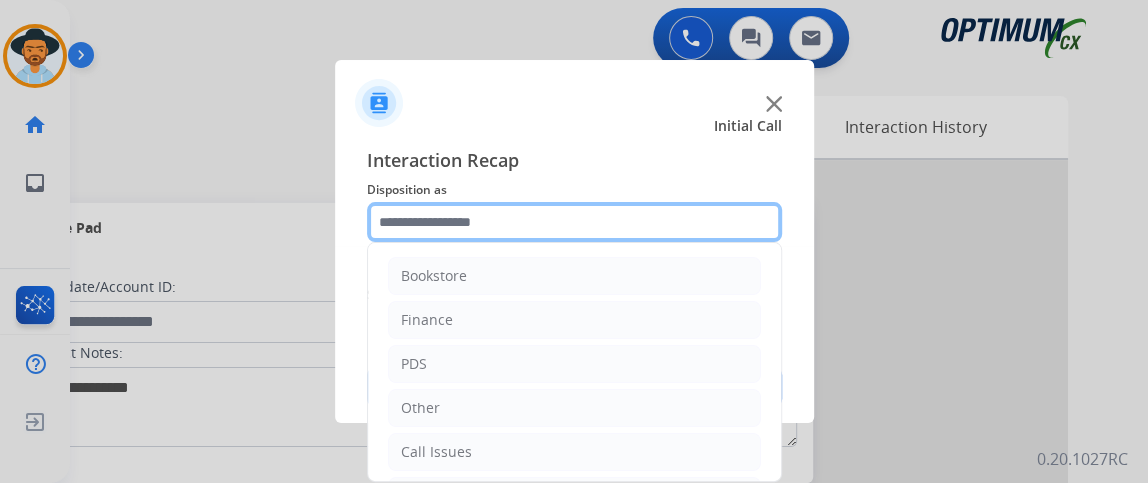 scroll, scrollTop: 131, scrollLeft: 0, axis: vertical 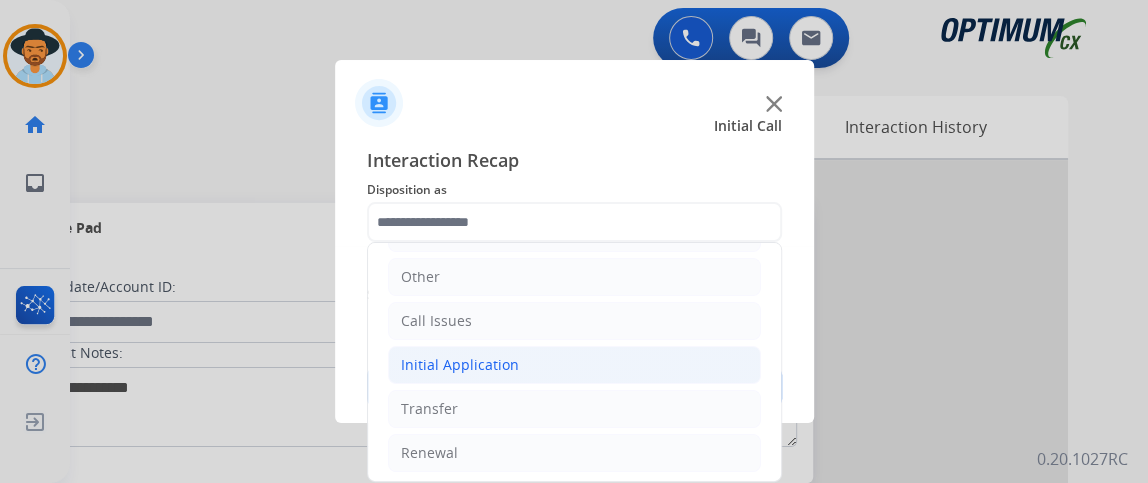 click on "Initial Application" 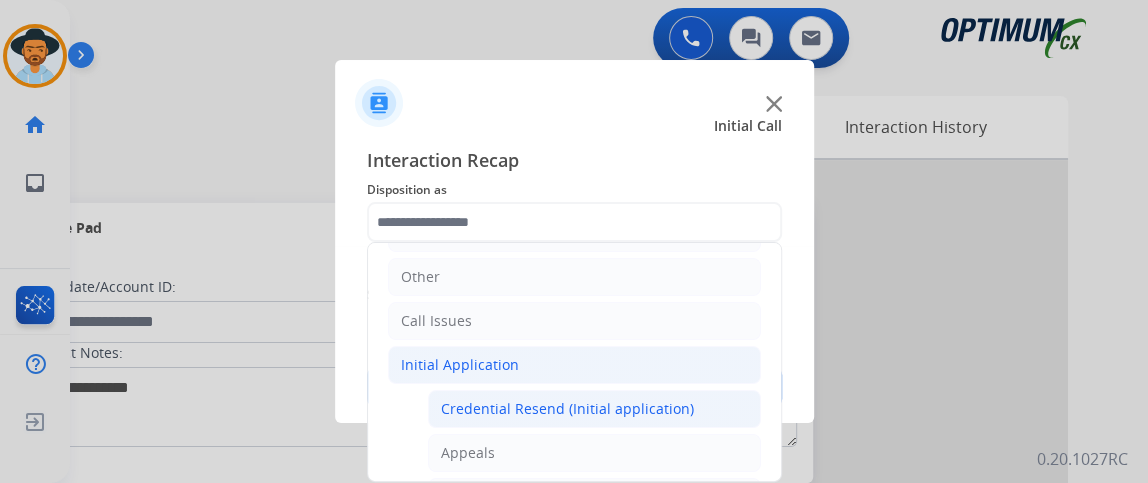 click on "Credential Resend (Initial application)" 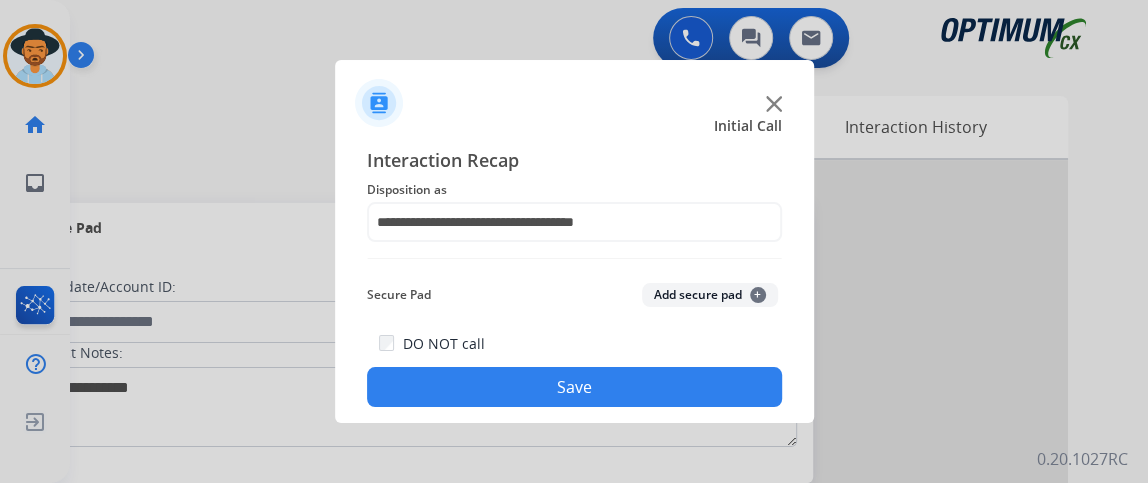 click on "Save" 